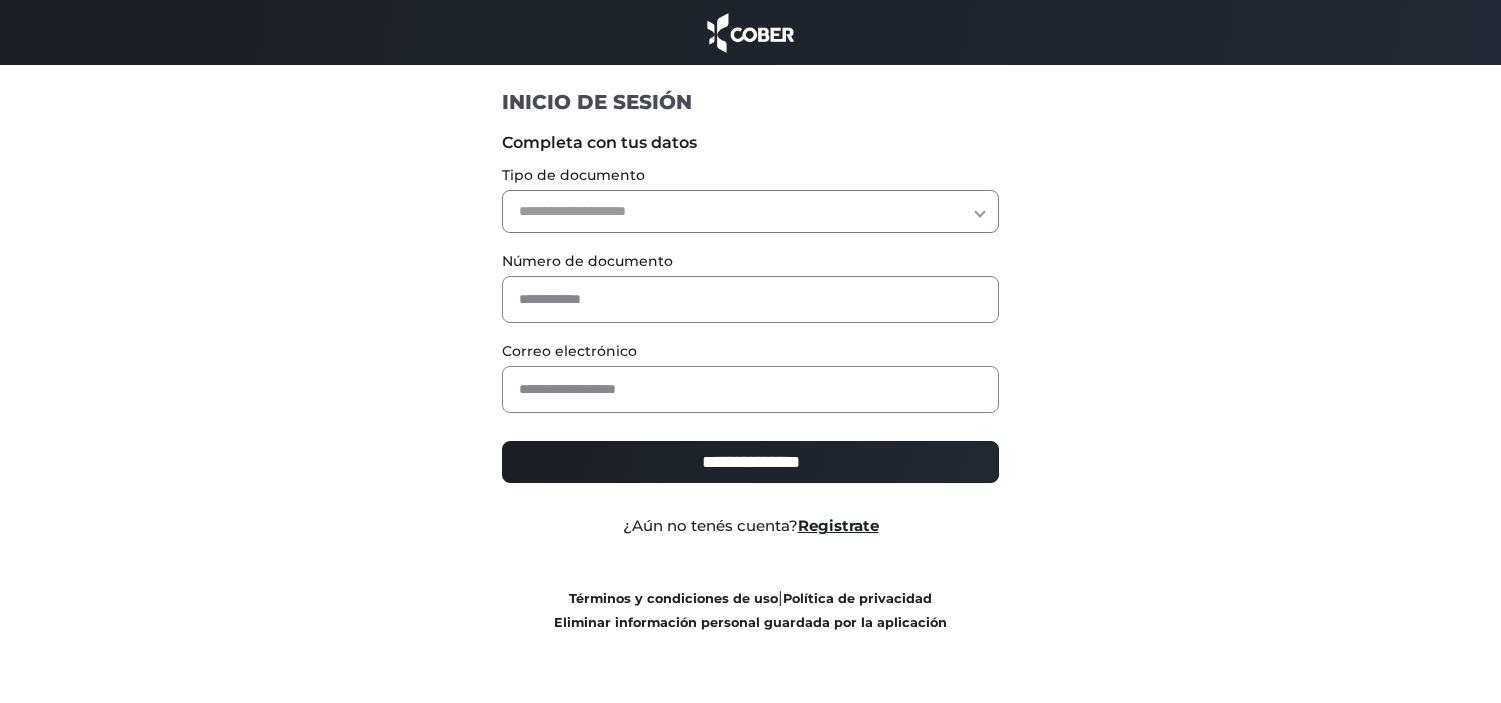 scroll, scrollTop: 0, scrollLeft: 0, axis: both 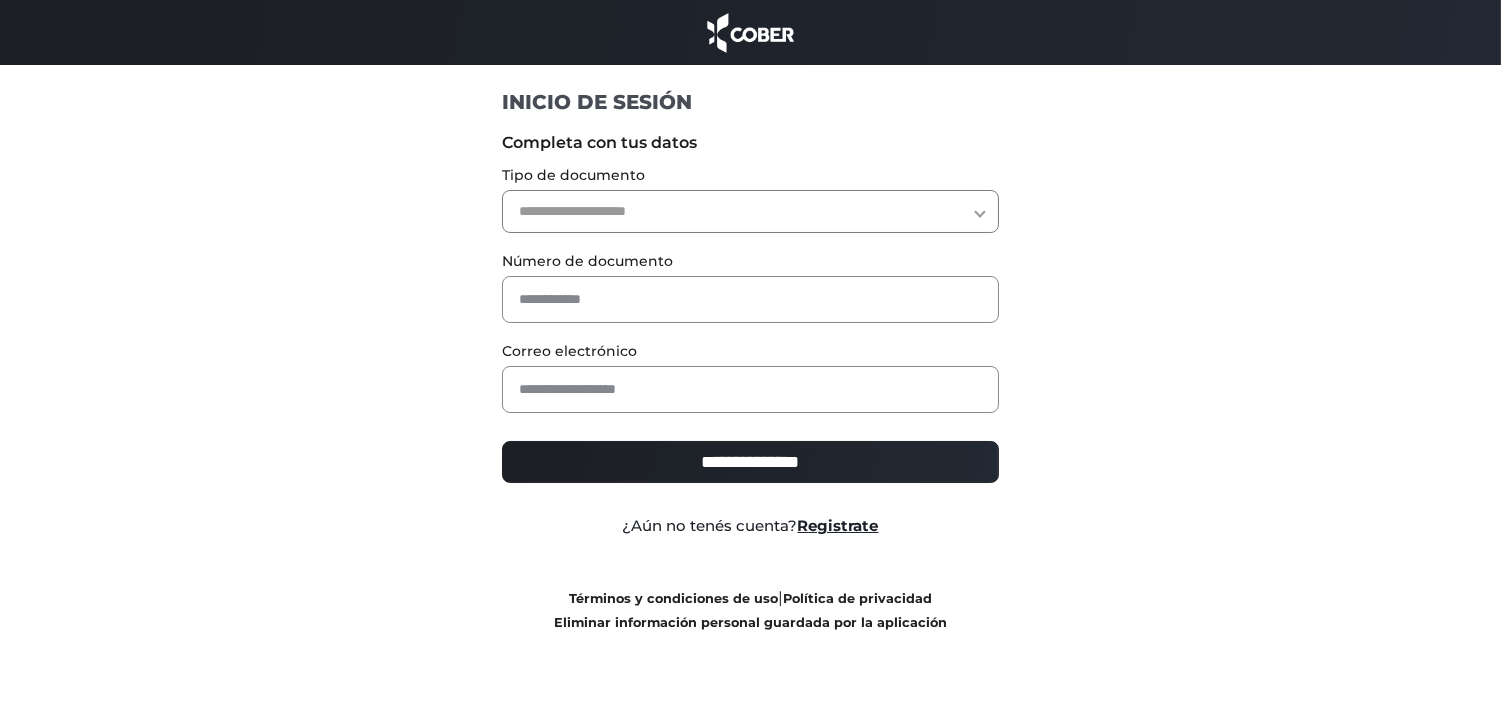 drag, startPoint x: 717, startPoint y: 214, endPoint x: 686, endPoint y: 225, distance: 32.89377 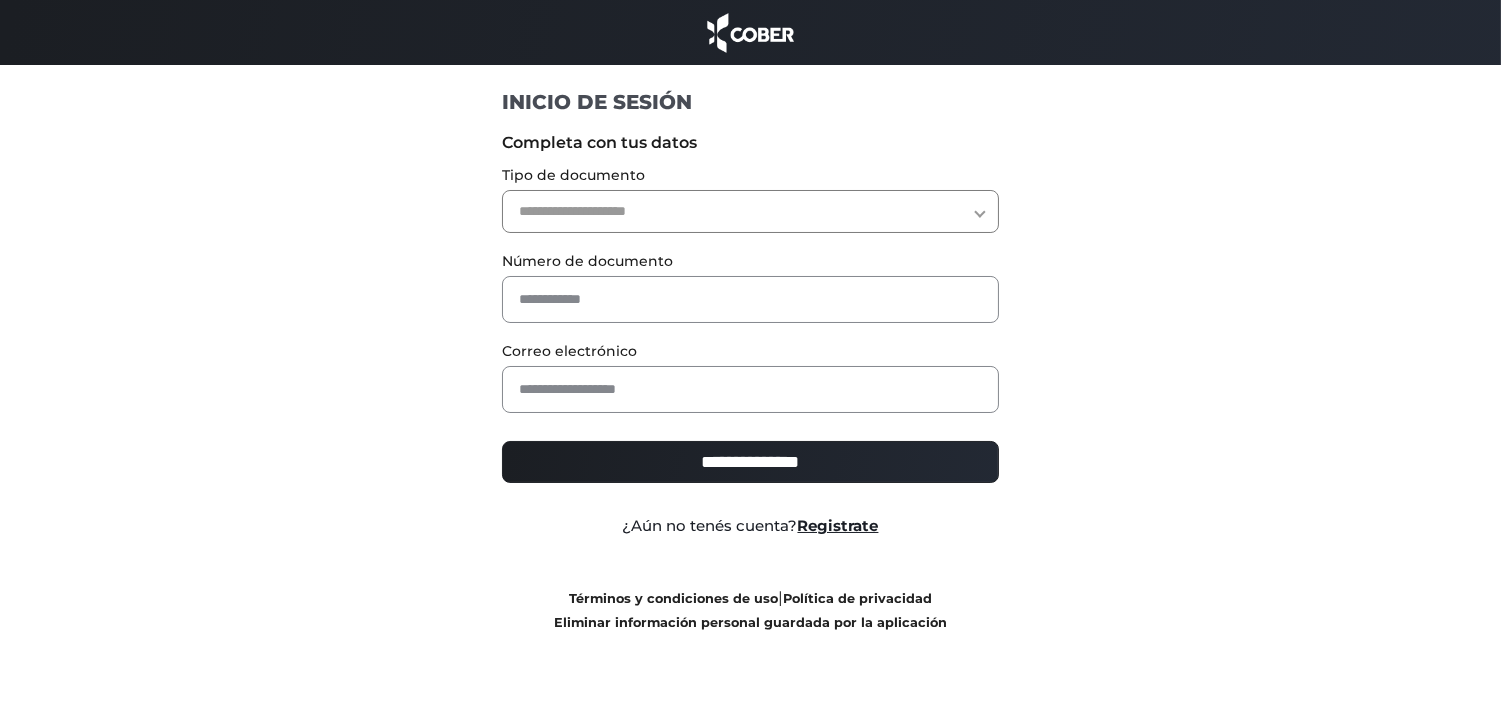 click on "**********" at bounding box center [750, 211] 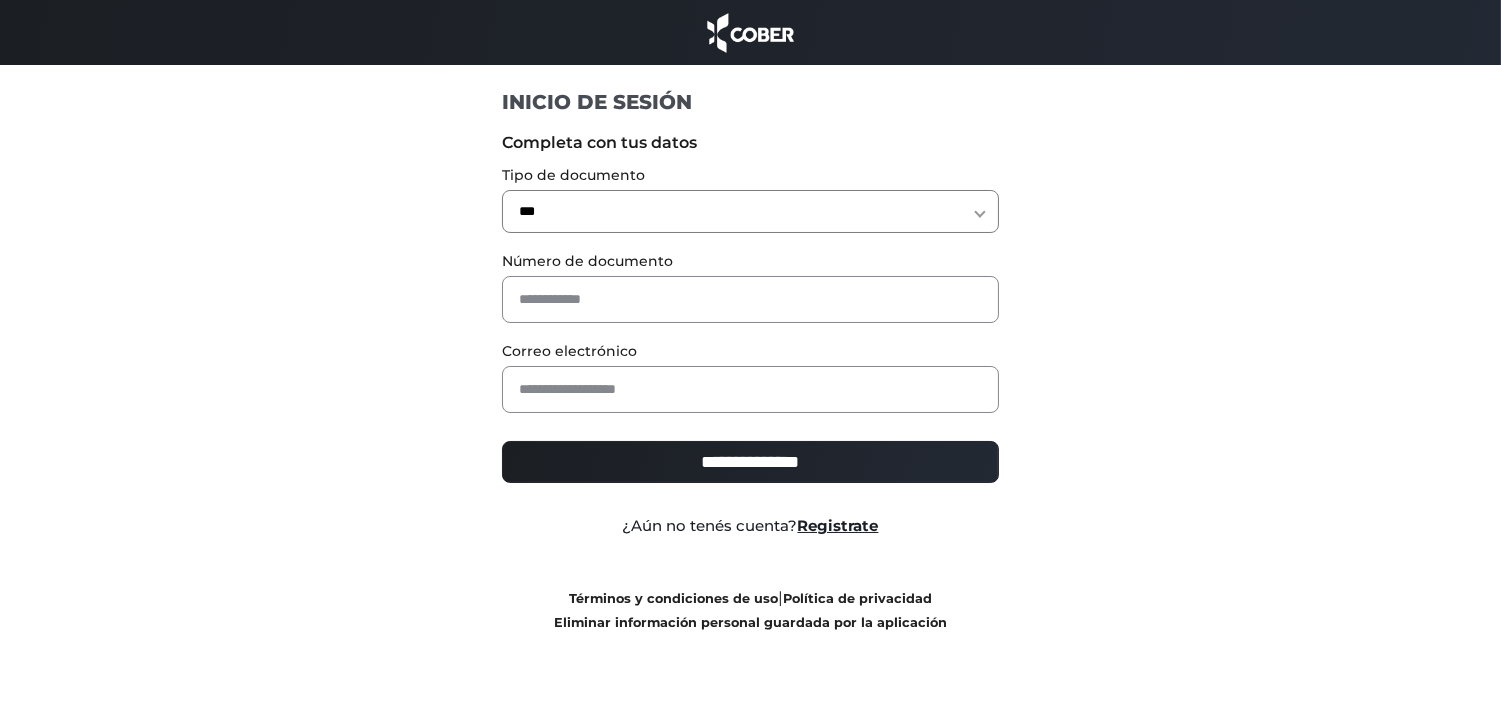 click on "**********" at bounding box center (750, 211) 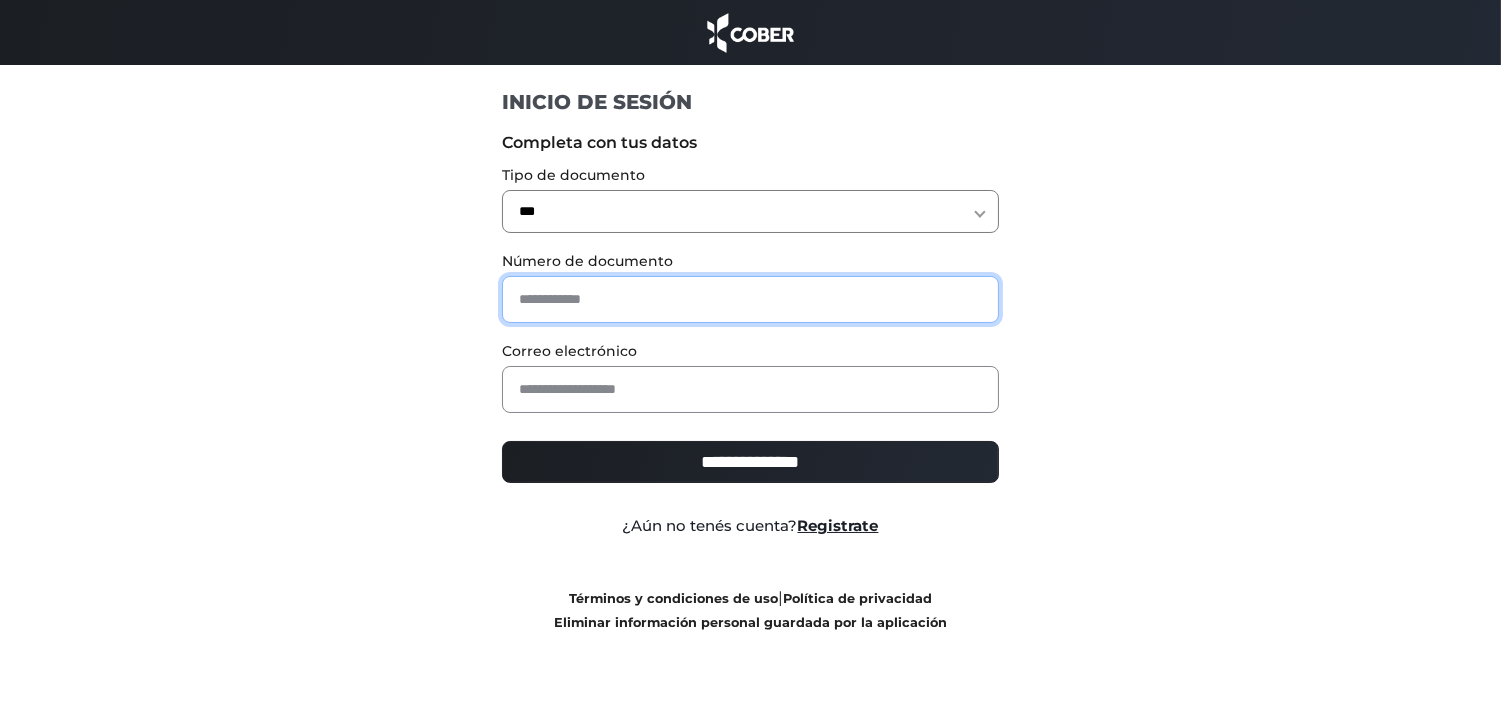 click at bounding box center [750, 299] 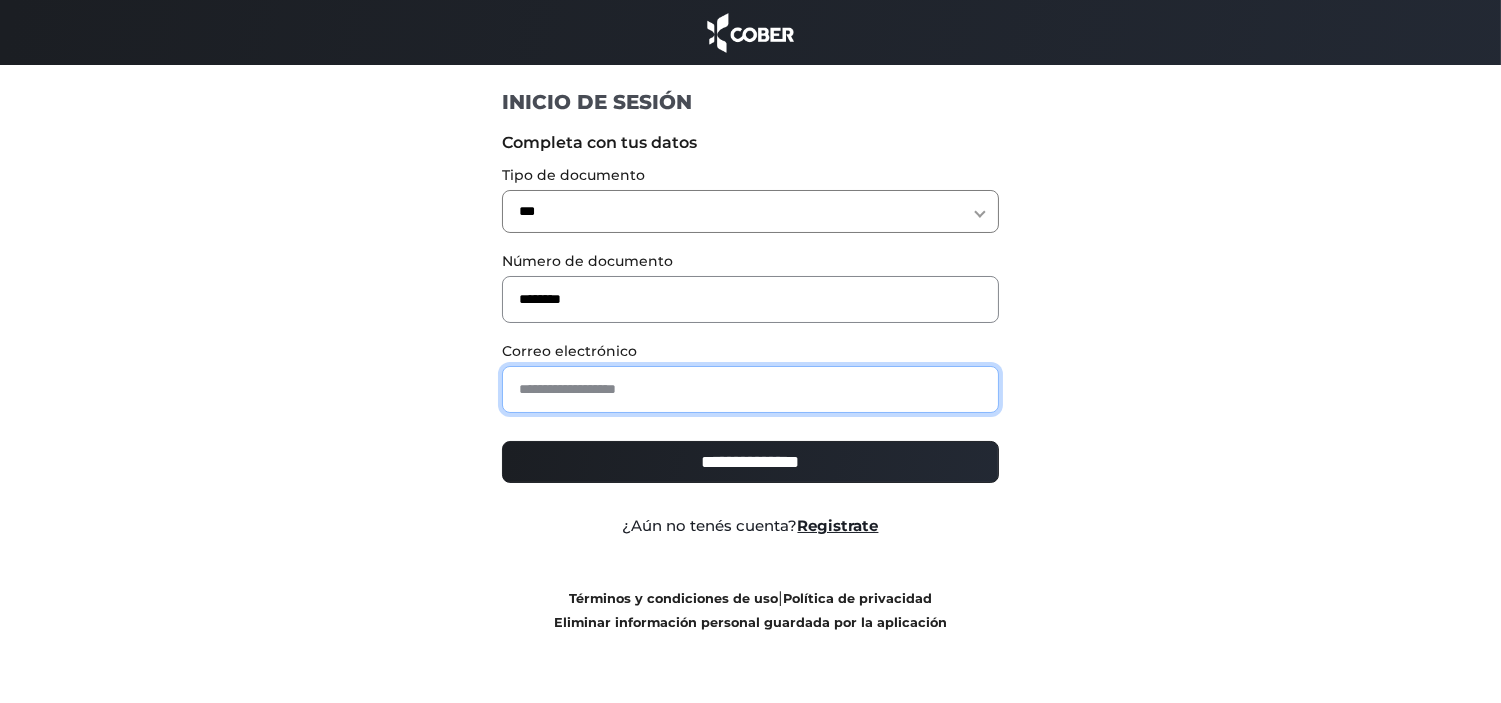 click at bounding box center [750, 389] 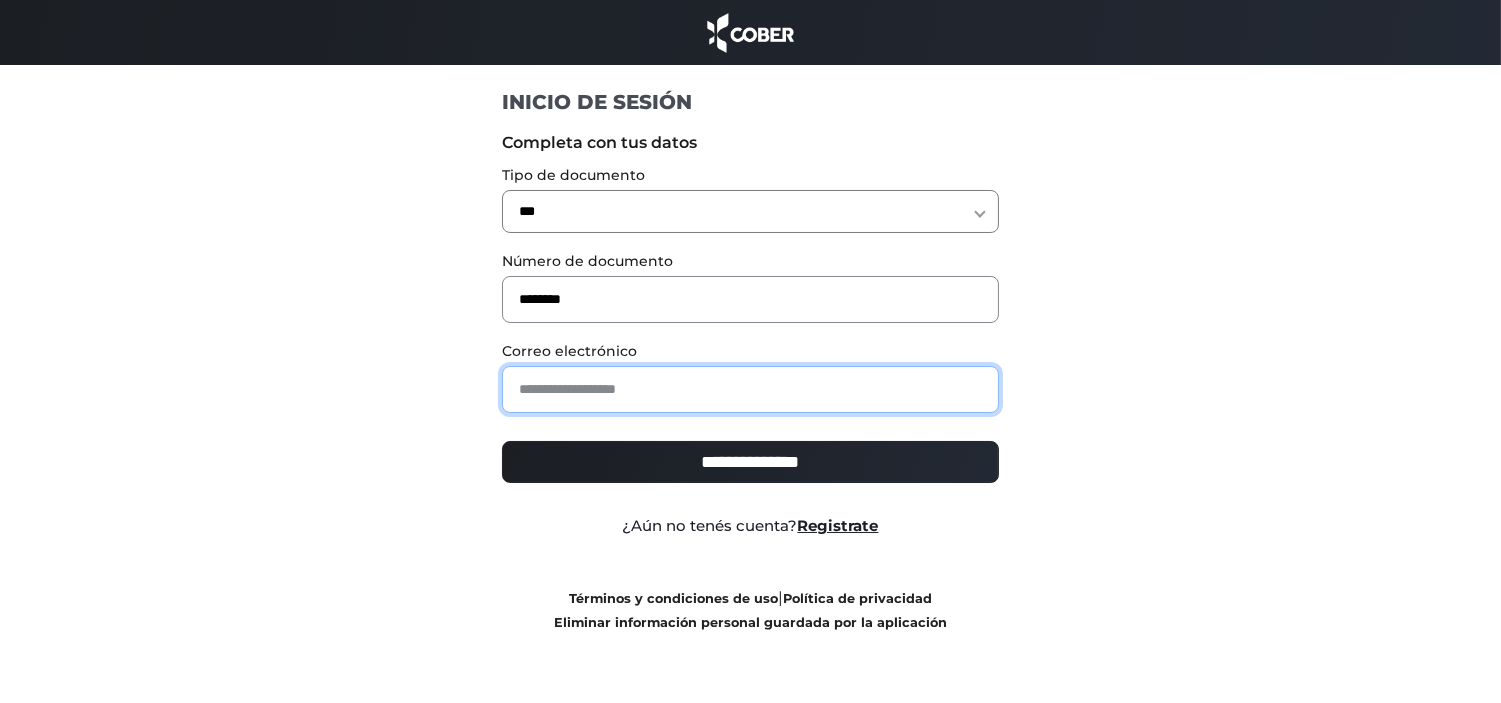 type on "**********" 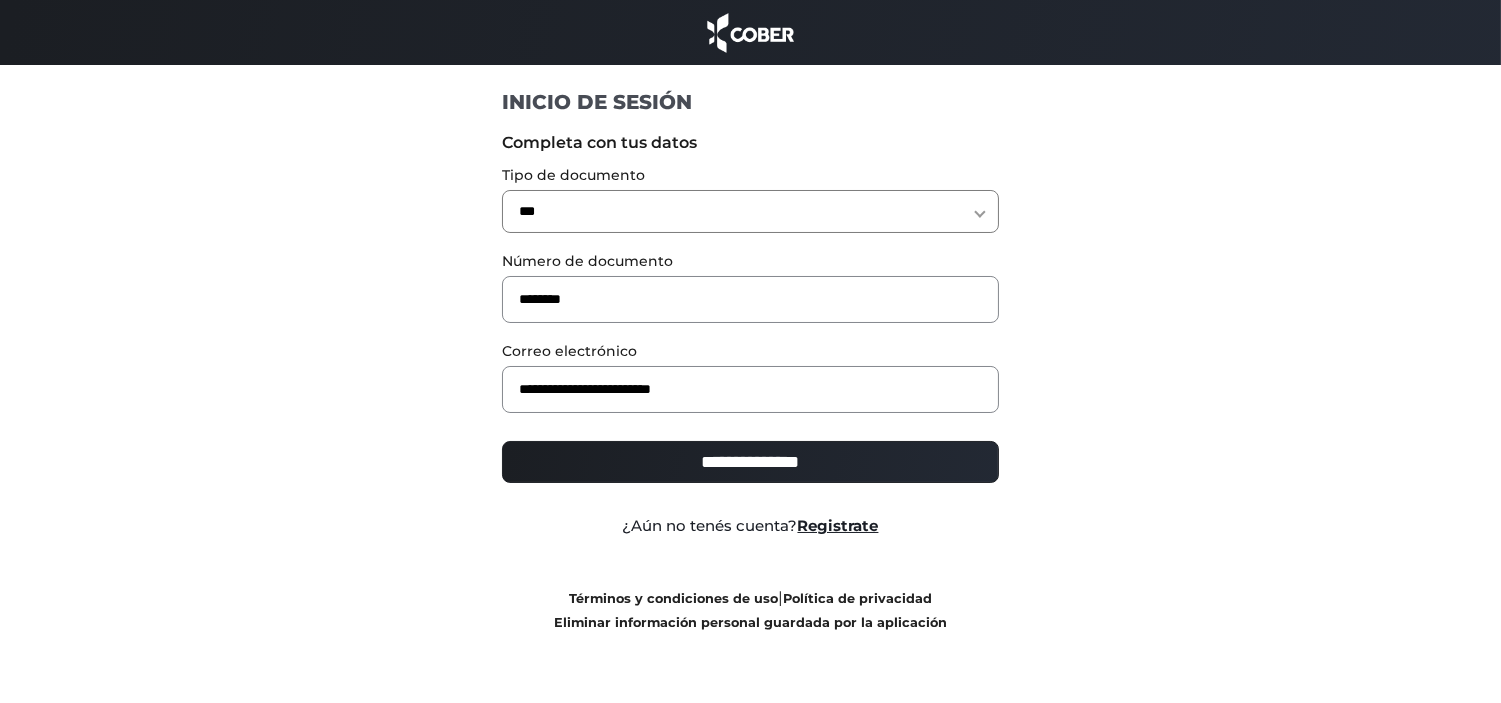 click on "**********" at bounding box center (750, 462) 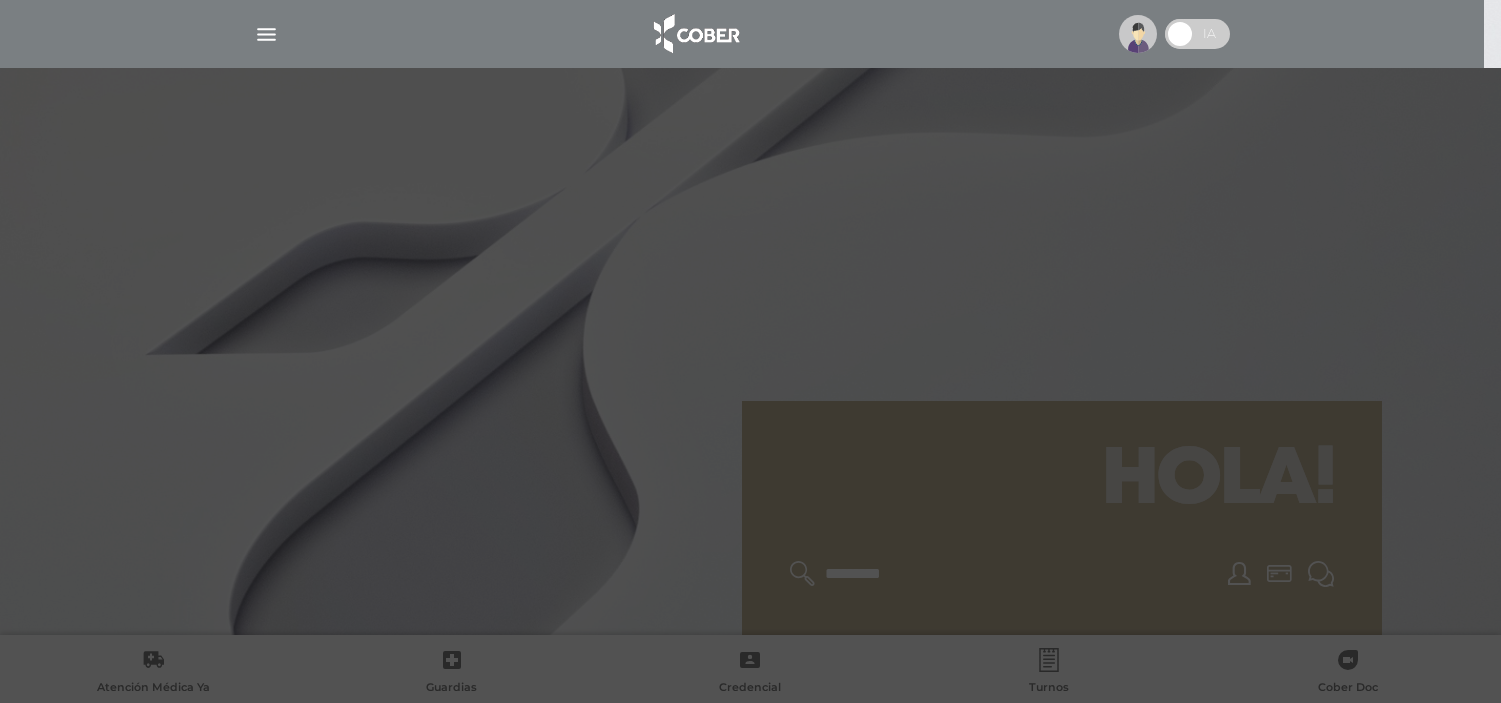 scroll, scrollTop: 0, scrollLeft: 0, axis: both 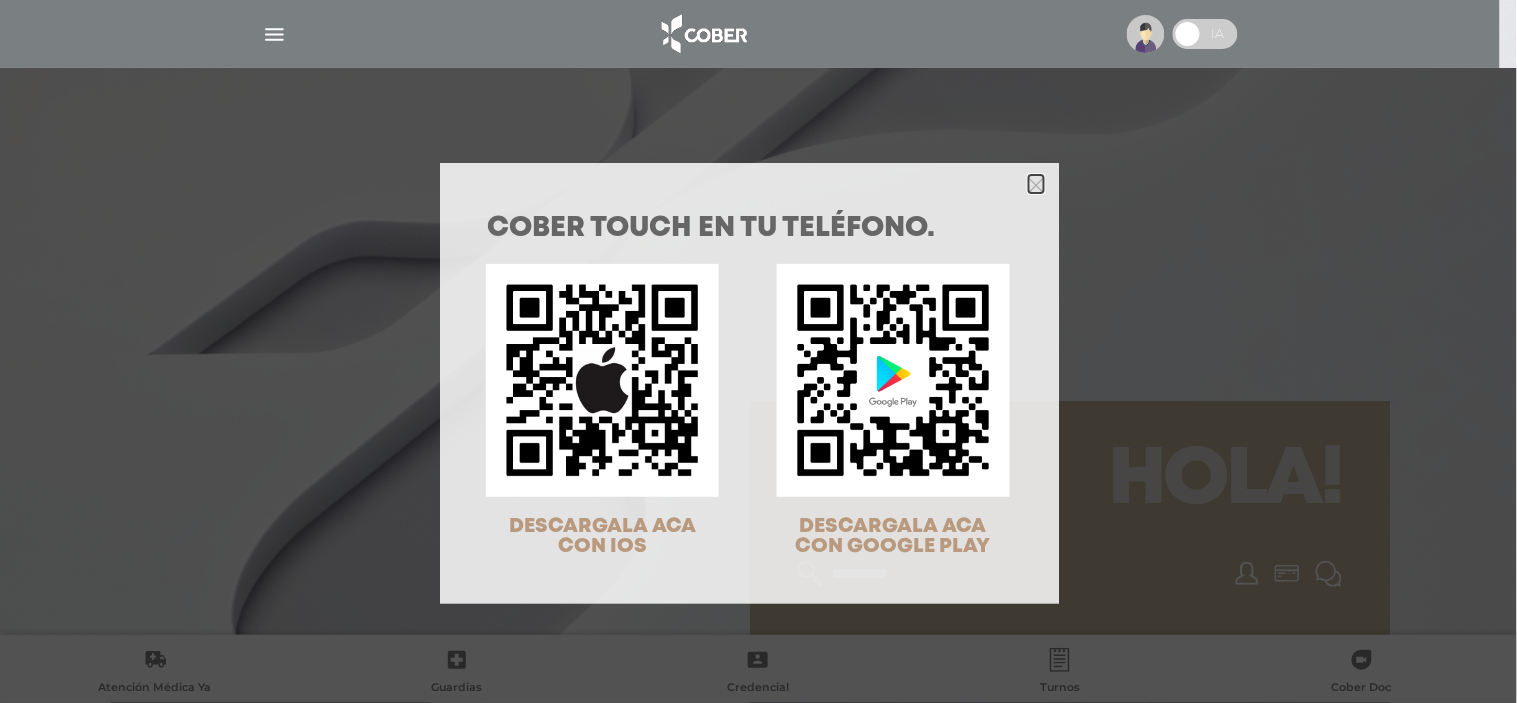 click 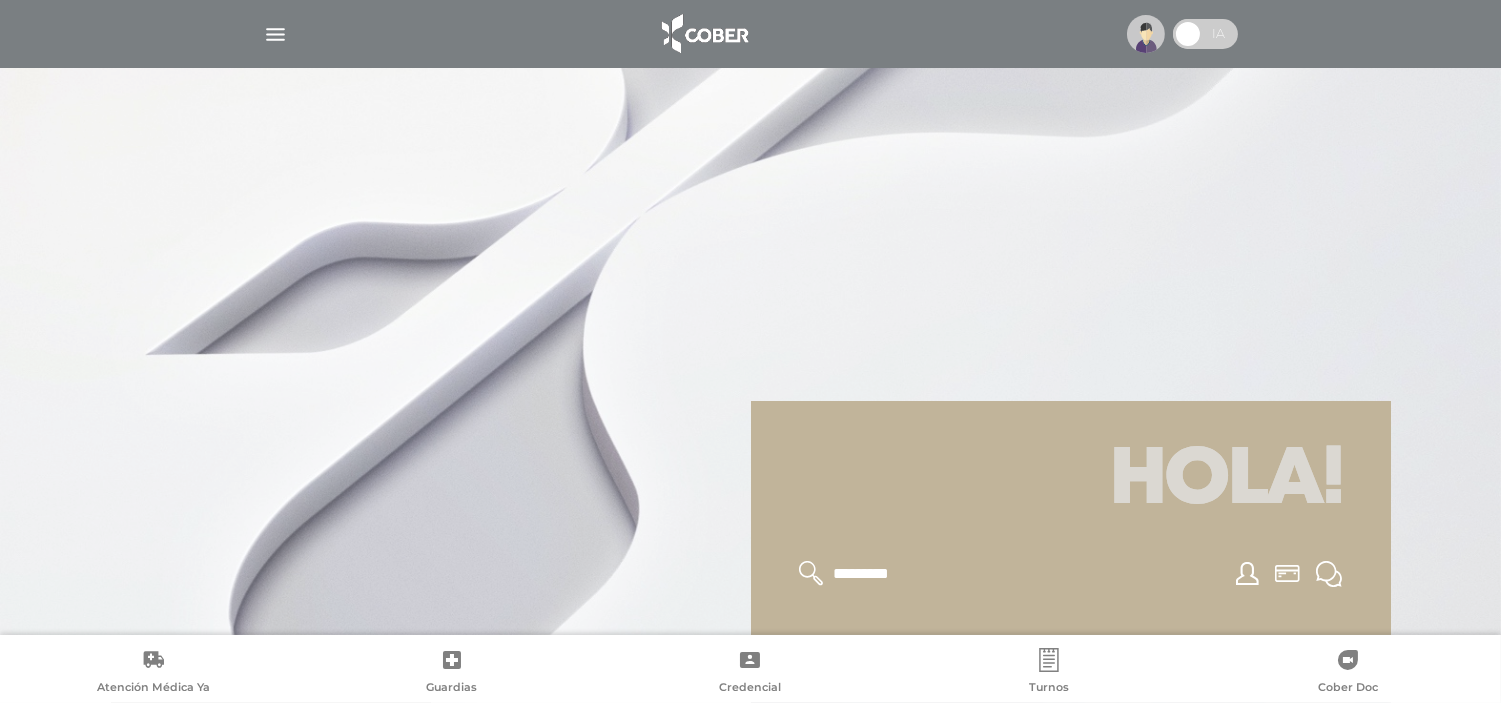 click at bounding box center (275, 34) 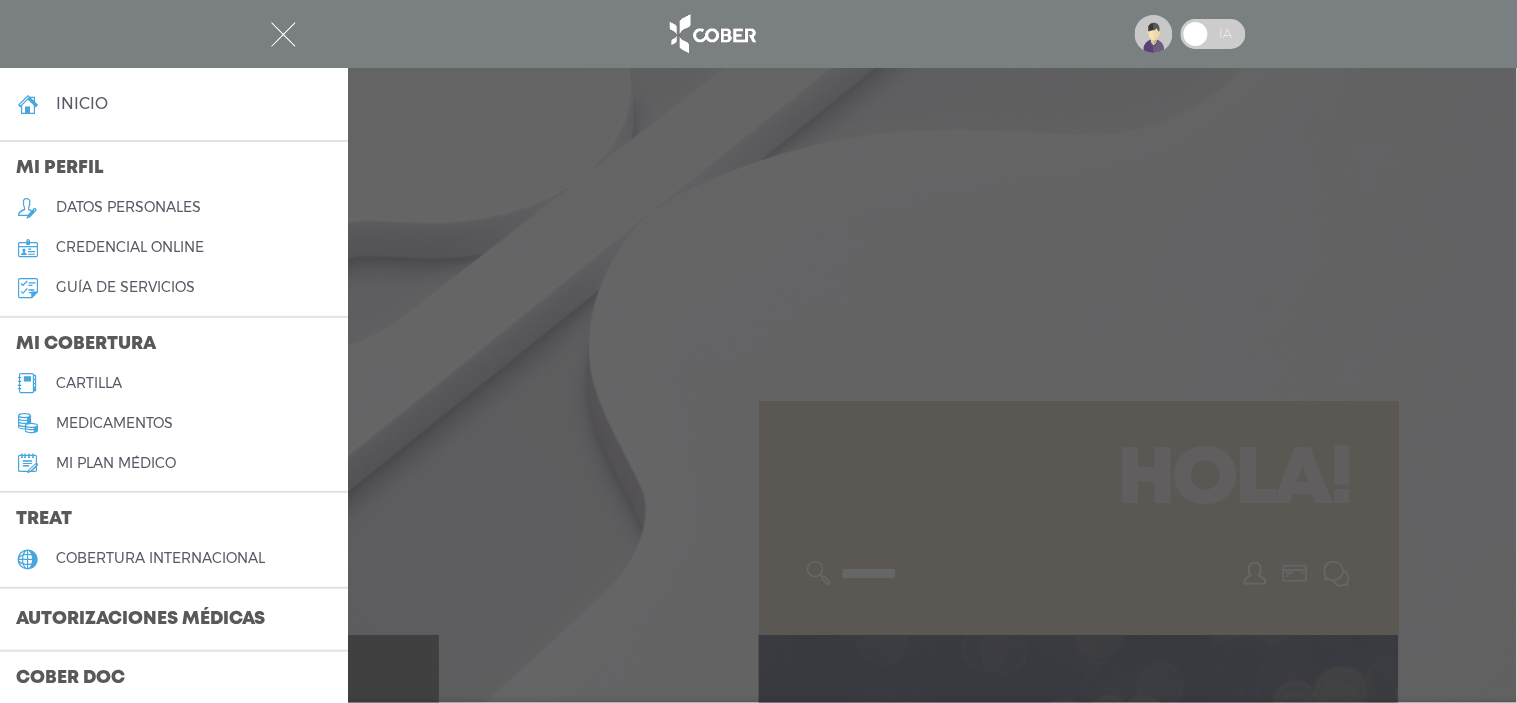 click on "medicamentos" at bounding box center [114, 423] 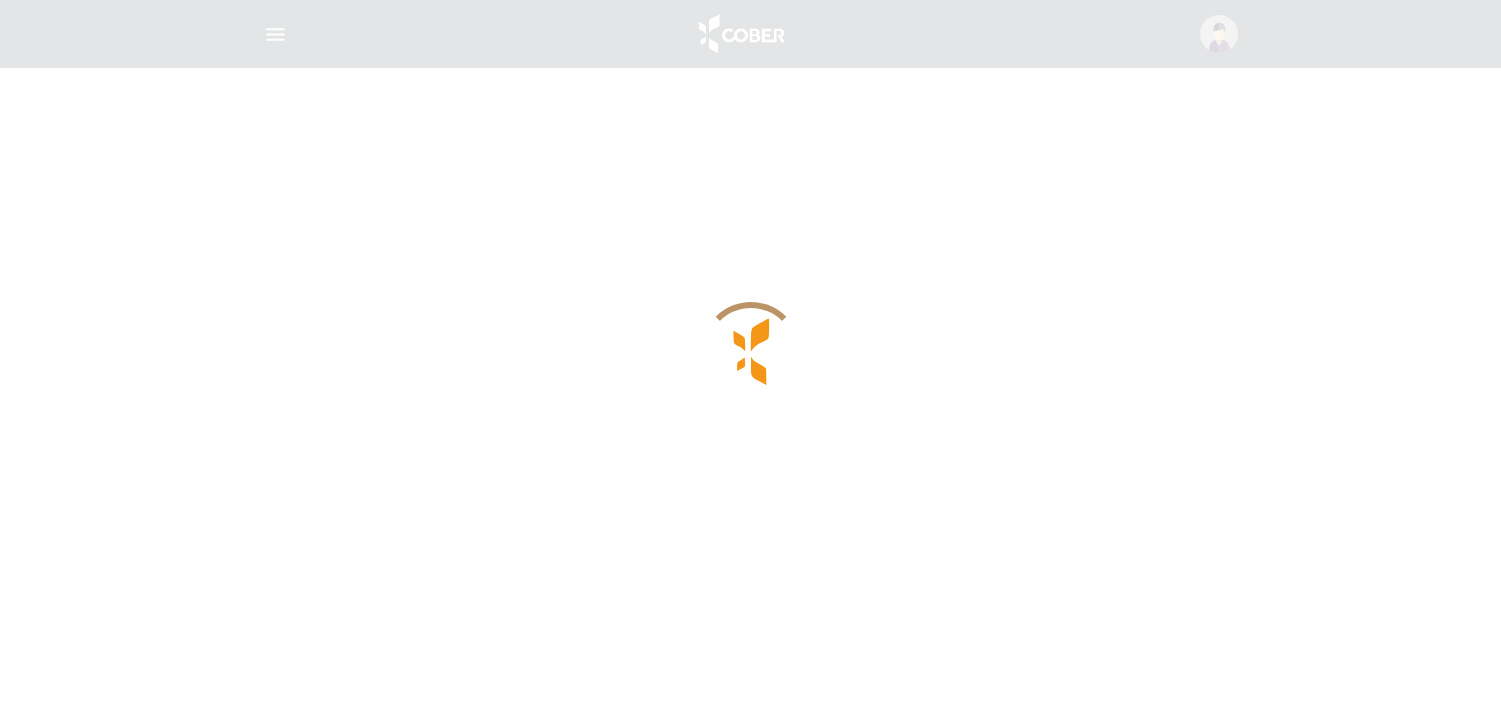 scroll, scrollTop: 0, scrollLeft: 0, axis: both 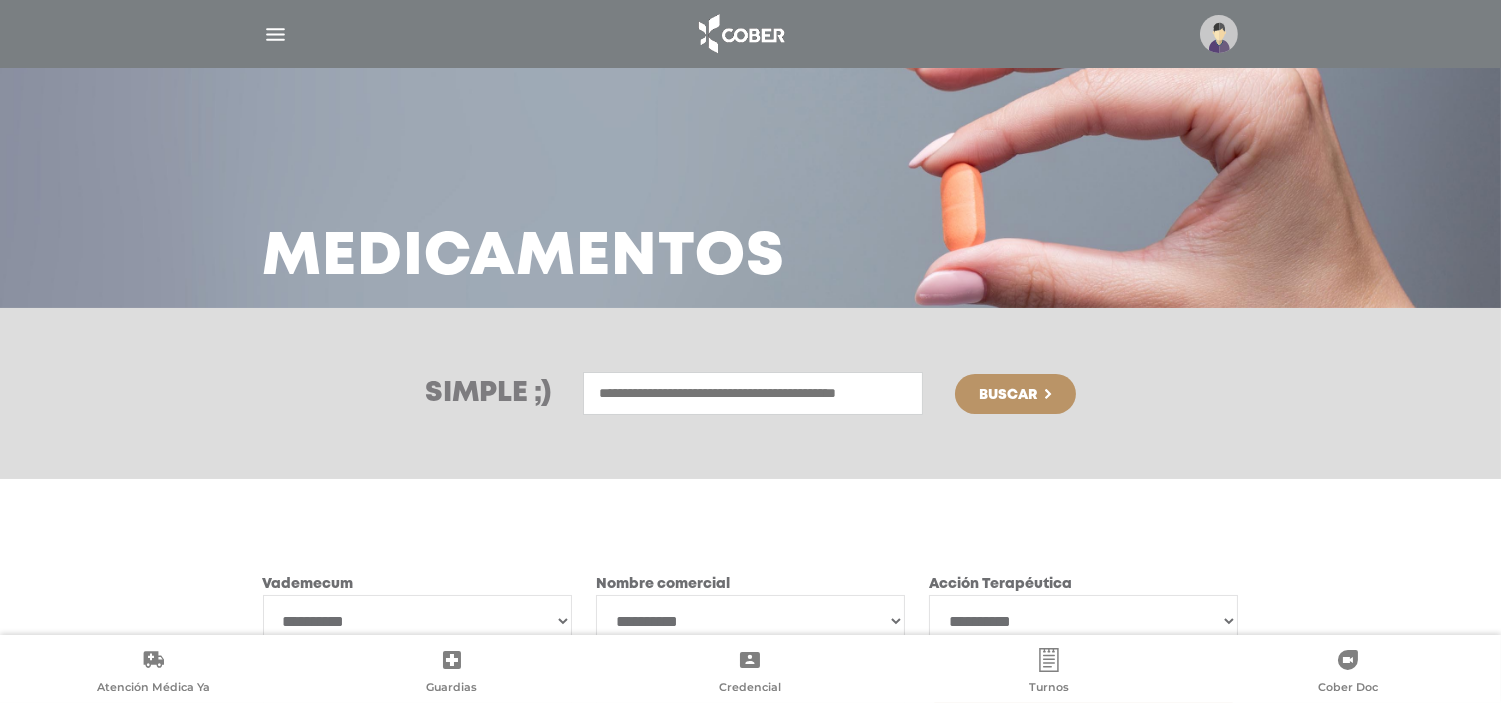 click at bounding box center [753, 393] 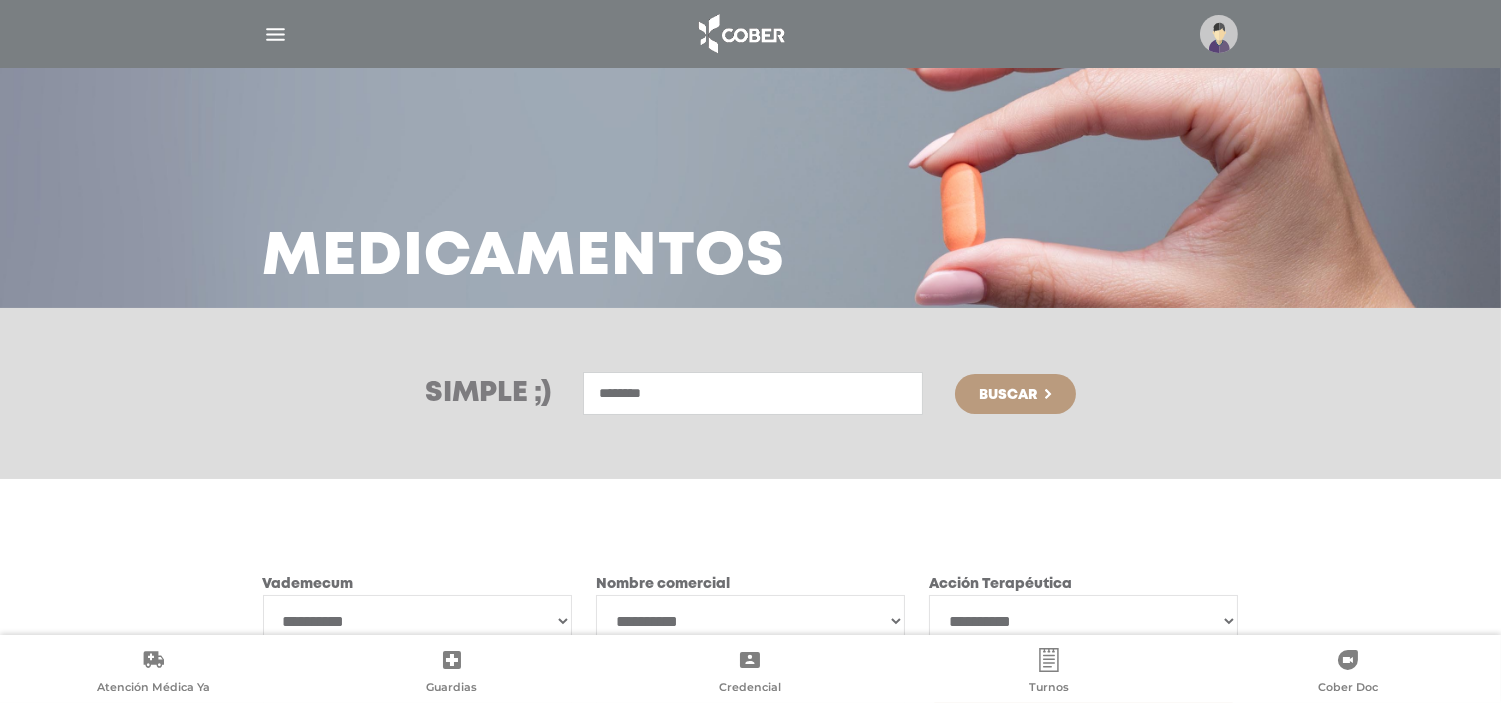 type on "********" 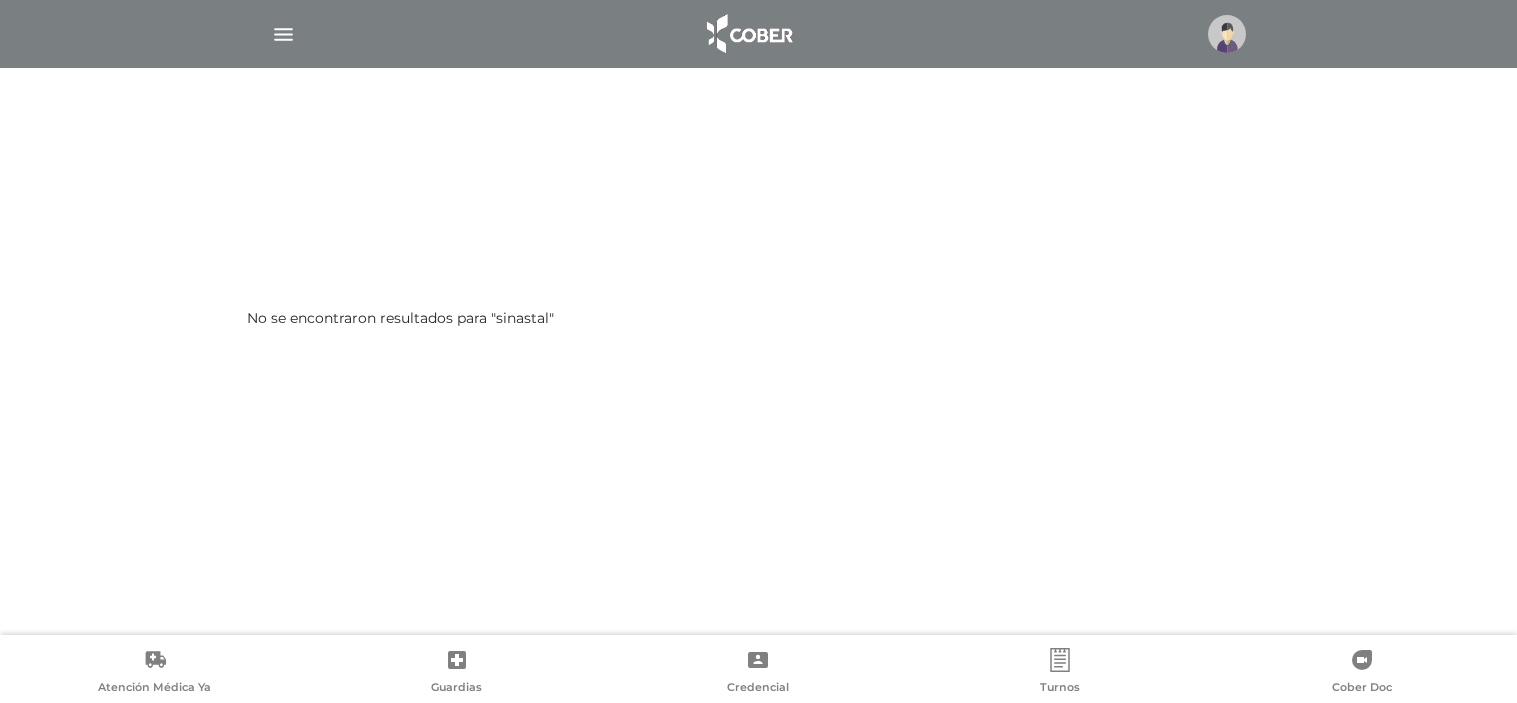 scroll, scrollTop: 0, scrollLeft: 0, axis: both 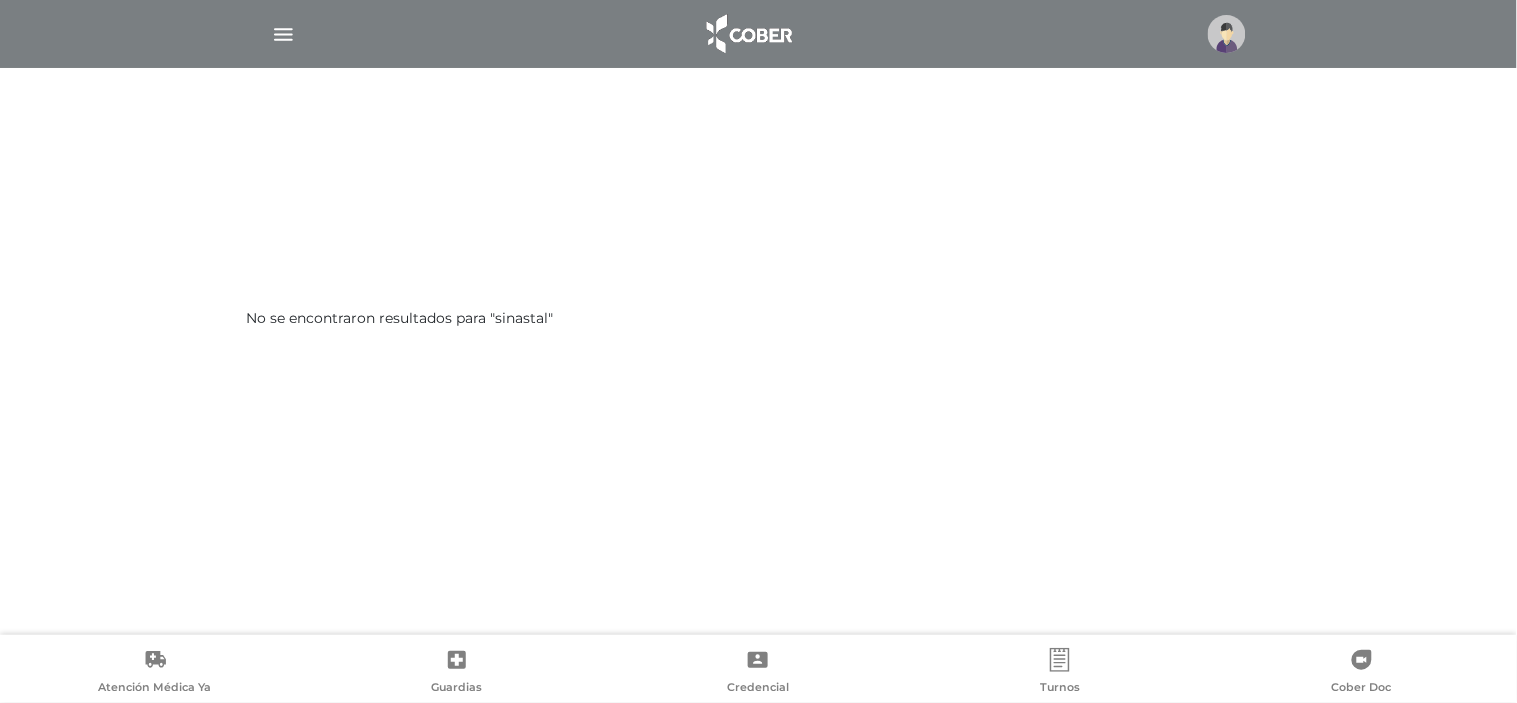 click at bounding box center (283, 34) 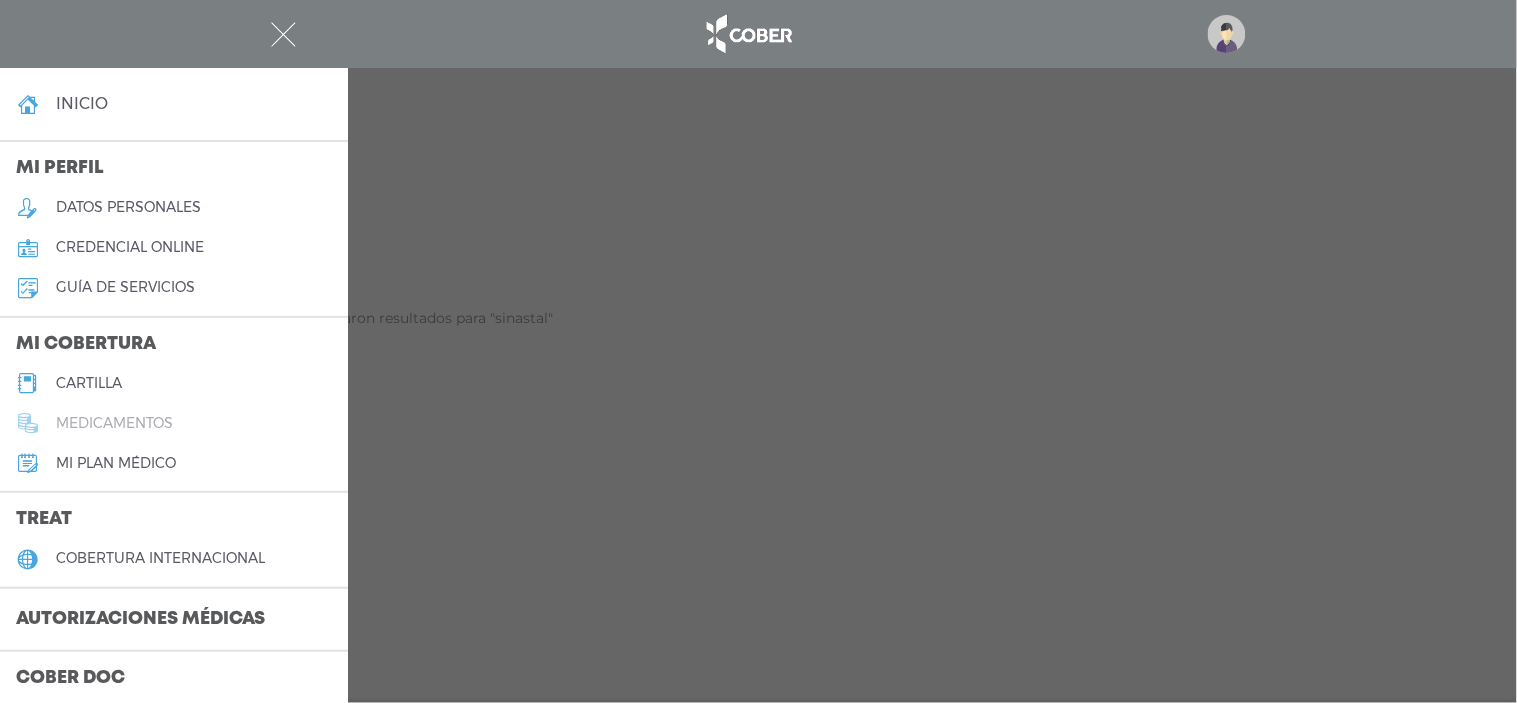 click on "medicamentos" at bounding box center (114, 423) 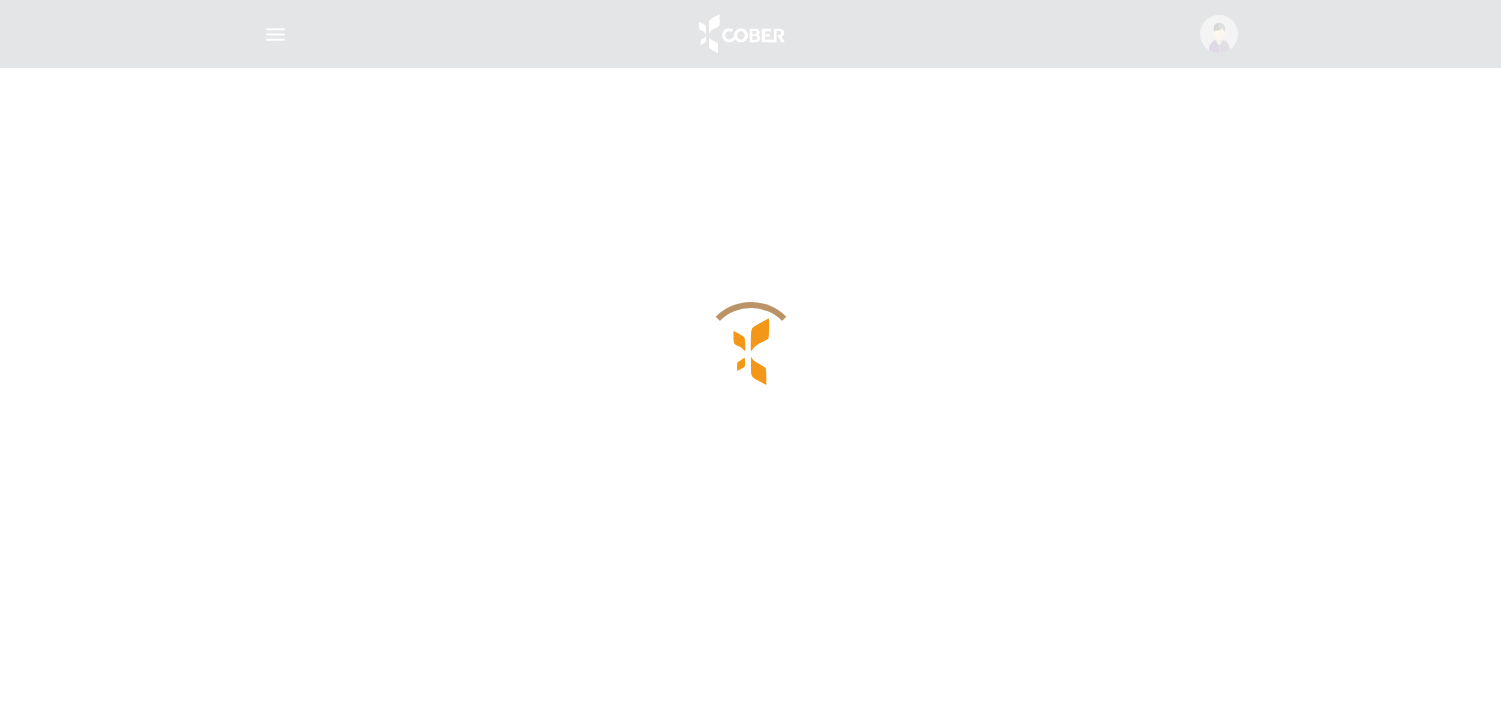 scroll, scrollTop: 0, scrollLeft: 0, axis: both 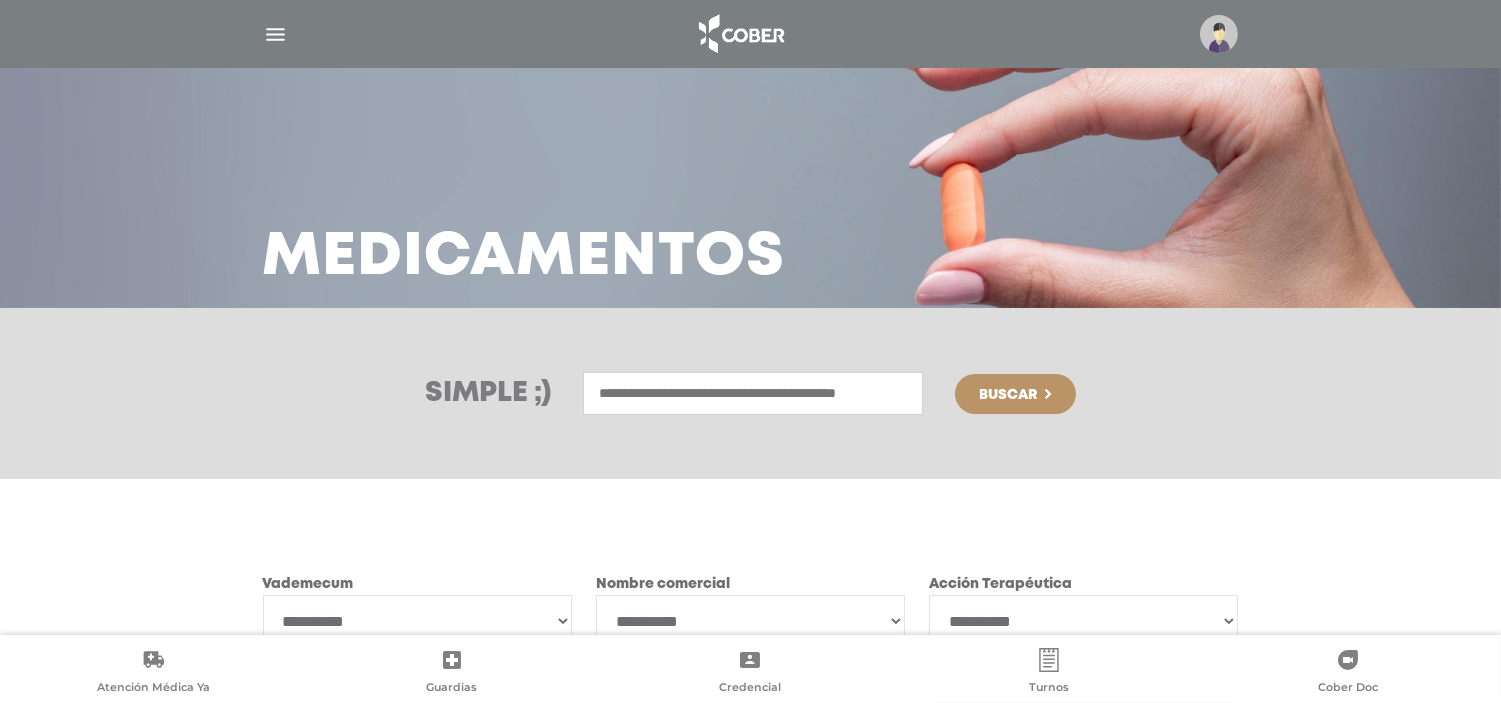 click at bounding box center [753, 393] 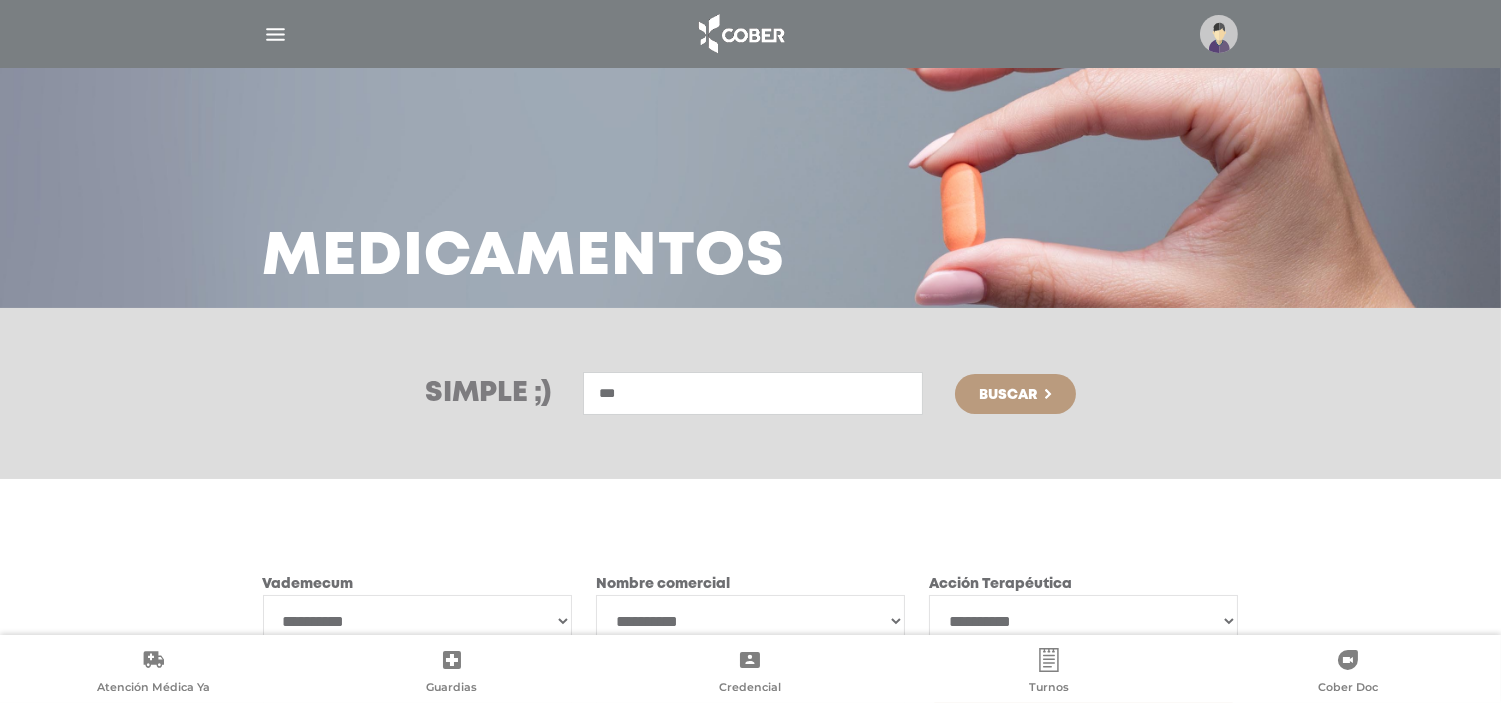type on "***" 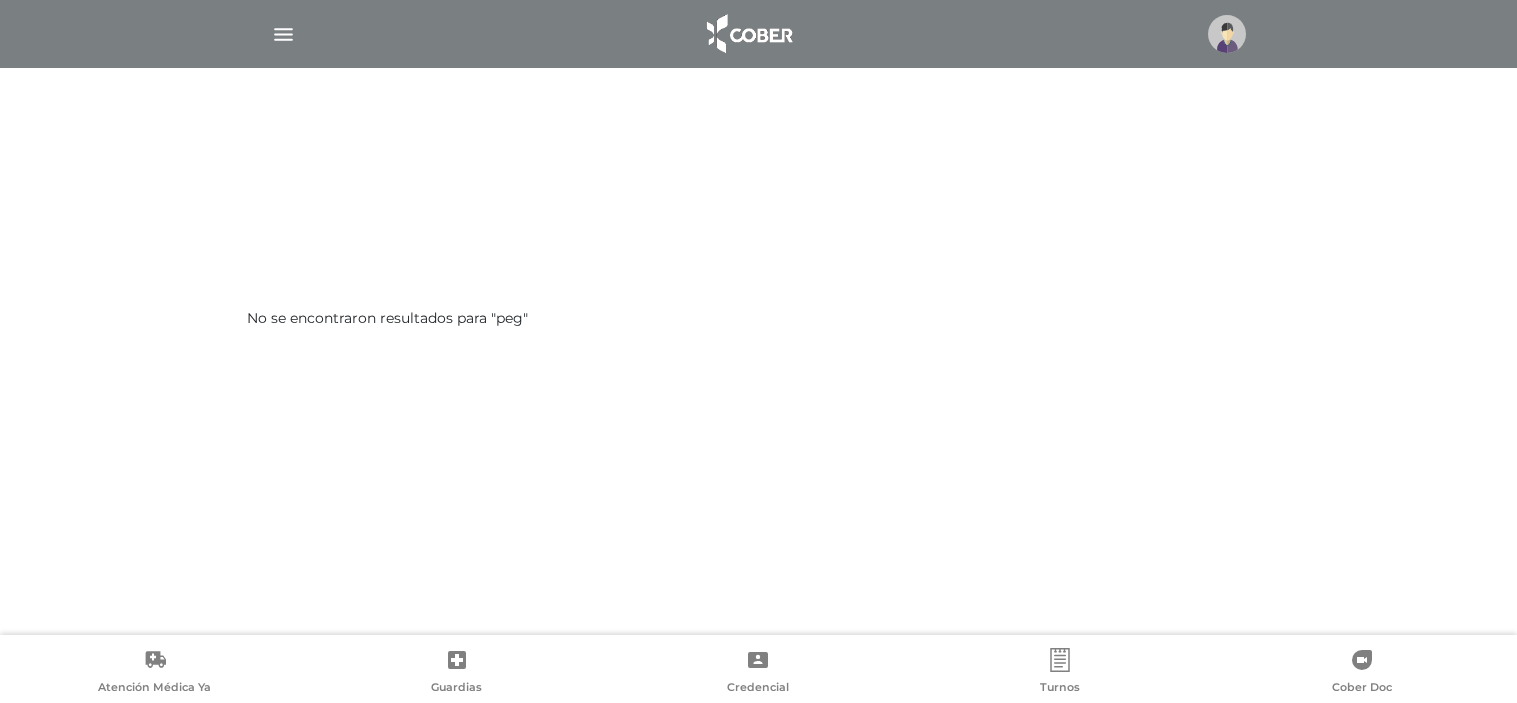 scroll, scrollTop: 0, scrollLeft: 0, axis: both 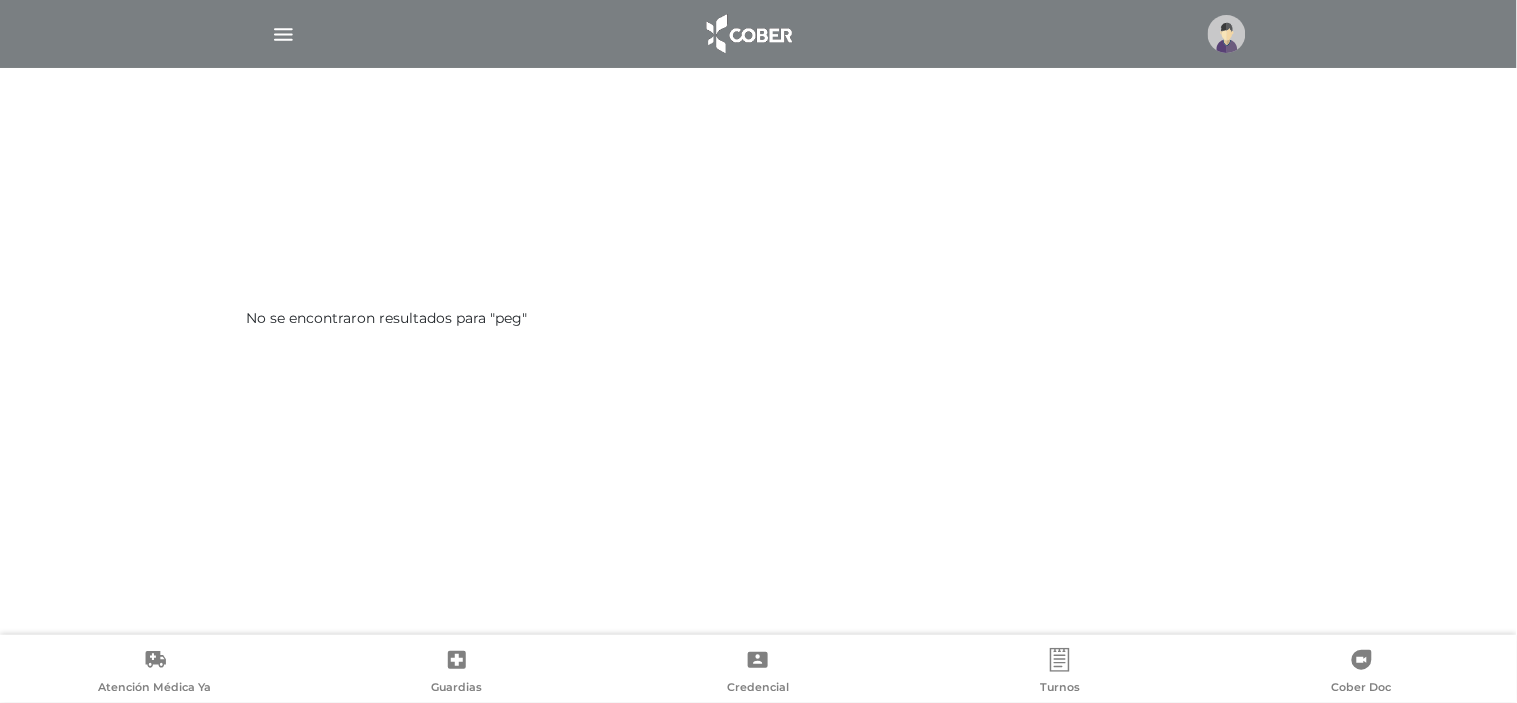 click at bounding box center [283, 34] 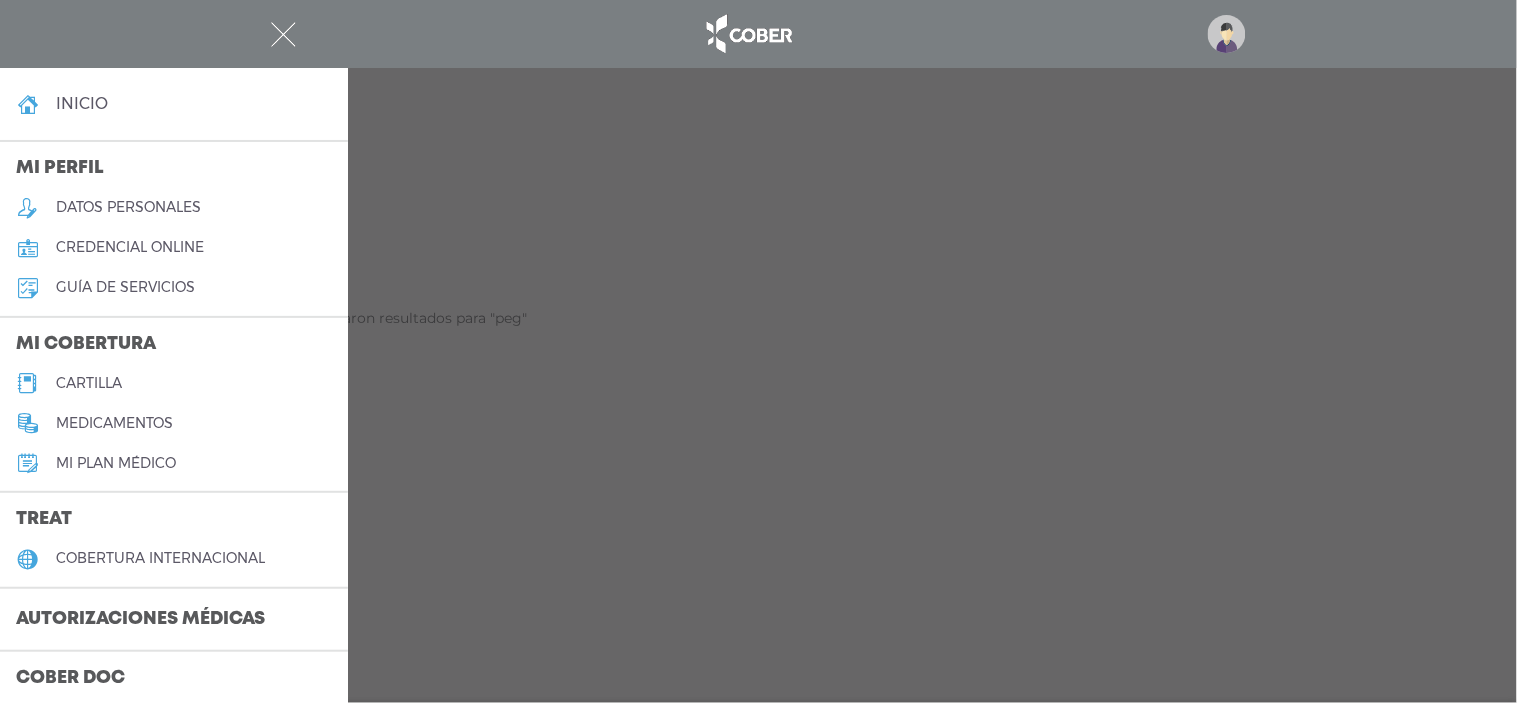 click on "cartilla" at bounding box center (89, 383) 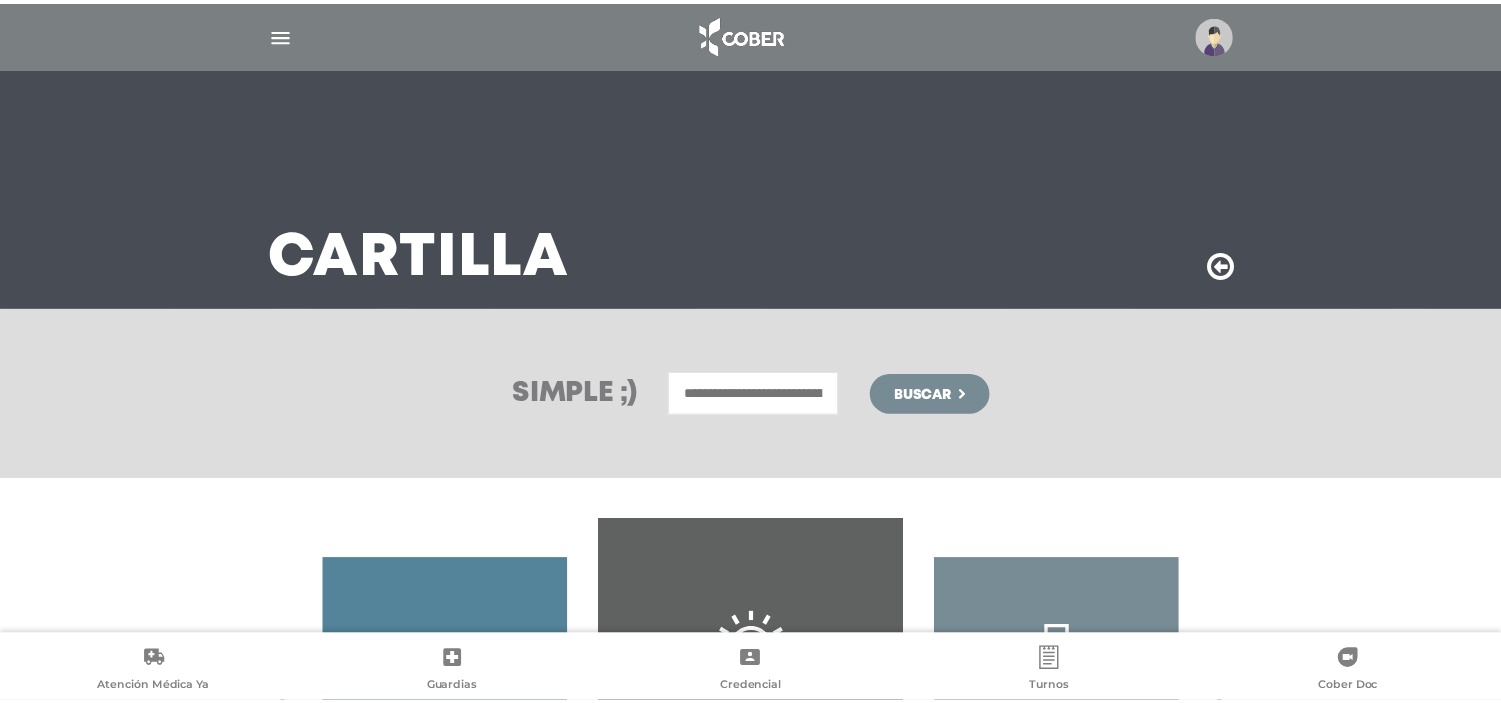 scroll, scrollTop: 0, scrollLeft: 0, axis: both 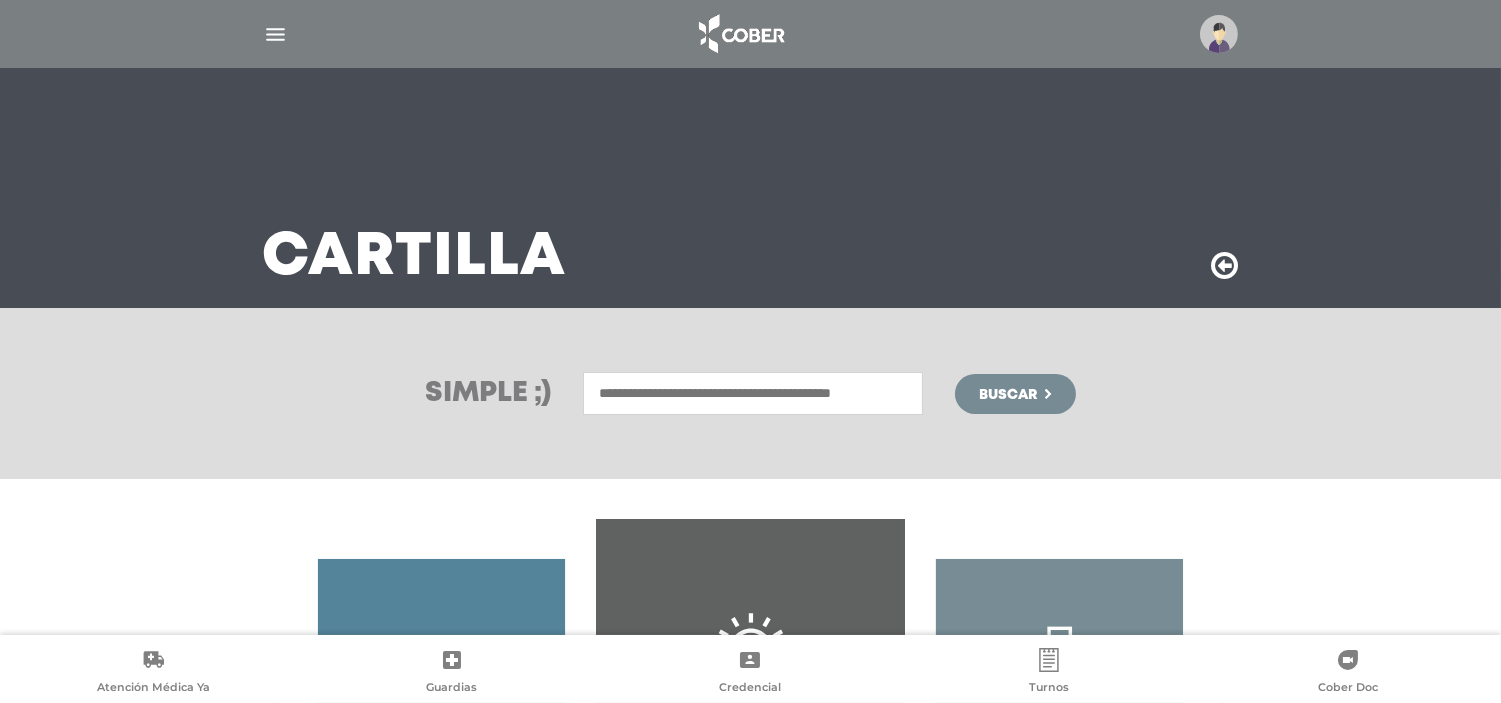 click at bounding box center [275, 34] 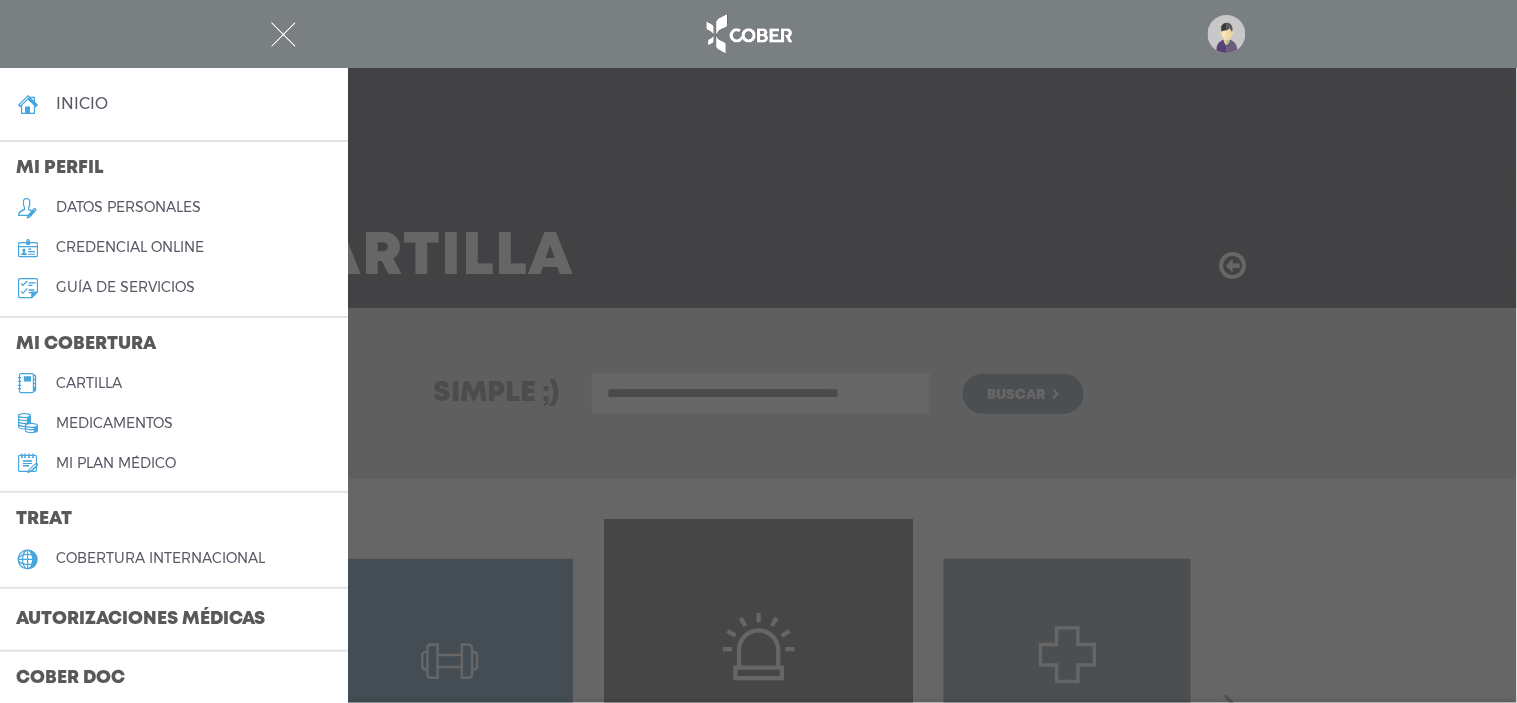 click on "medicamentos" at bounding box center (114, 423) 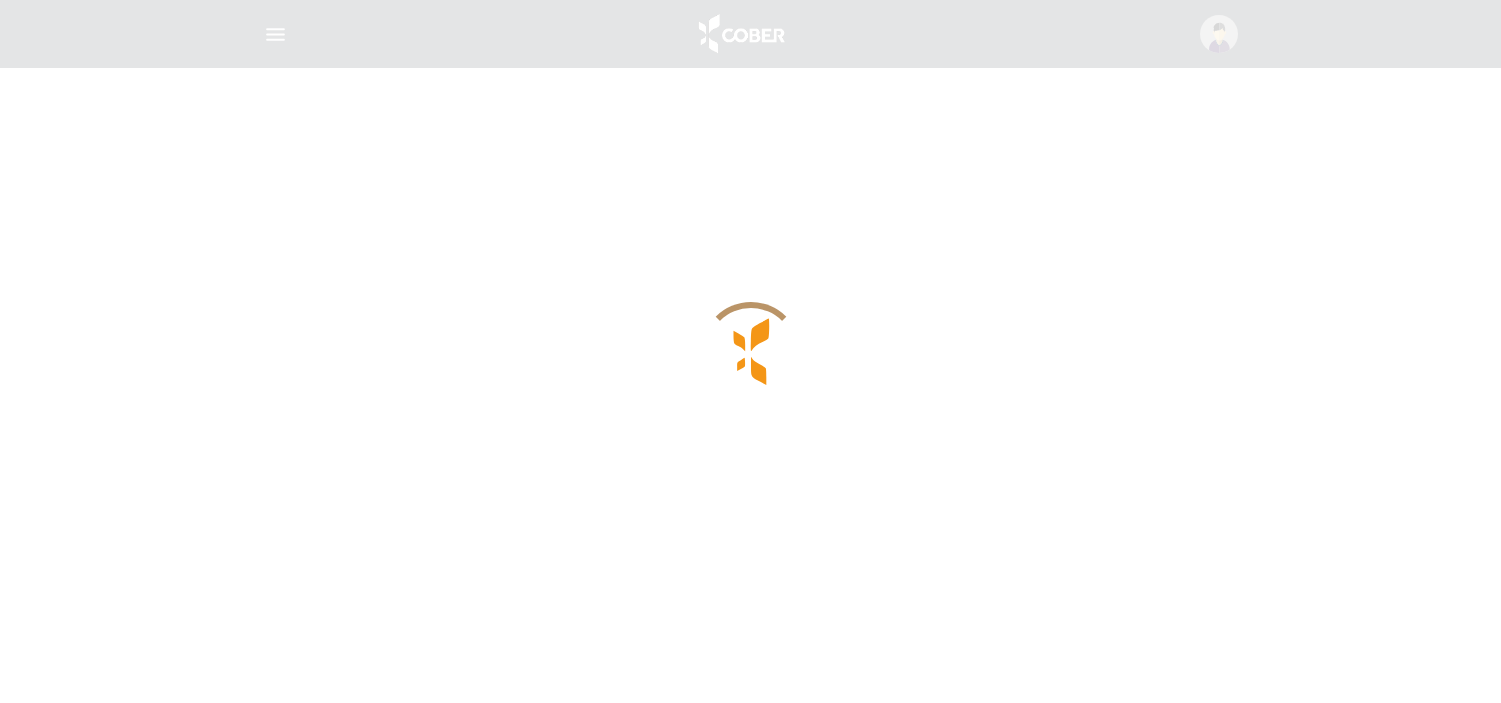 scroll, scrollTop: 0, scrollLeft: 0, axis: both 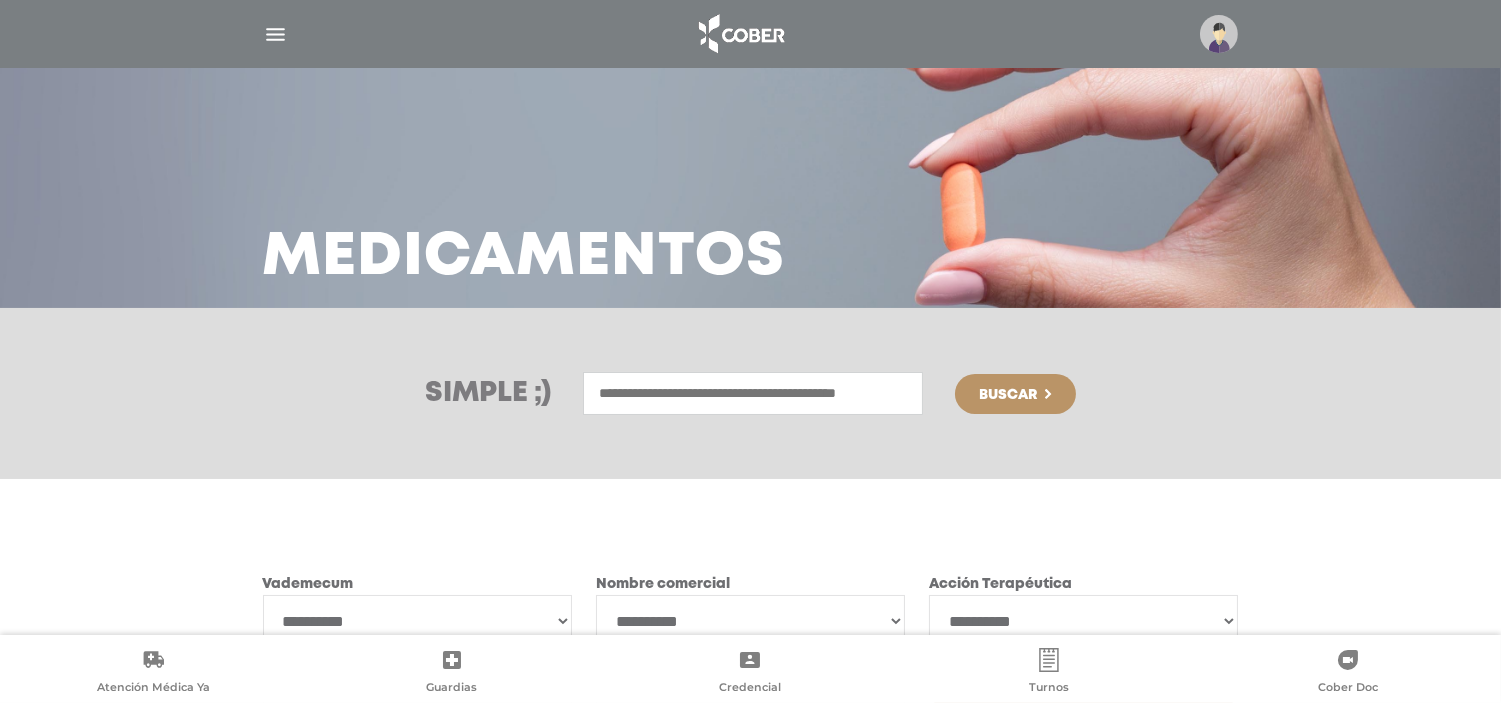 click at bounding box center (753, 393) 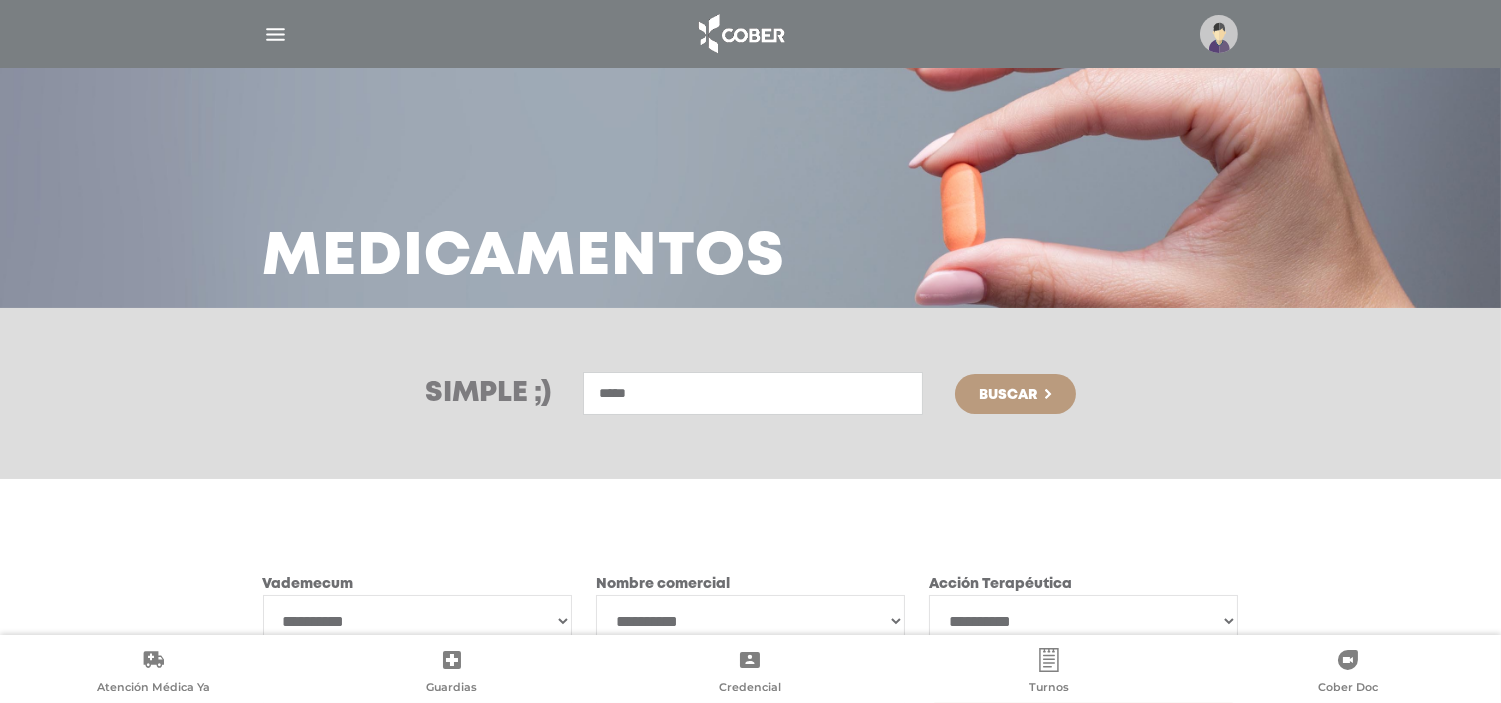 type on "*****" 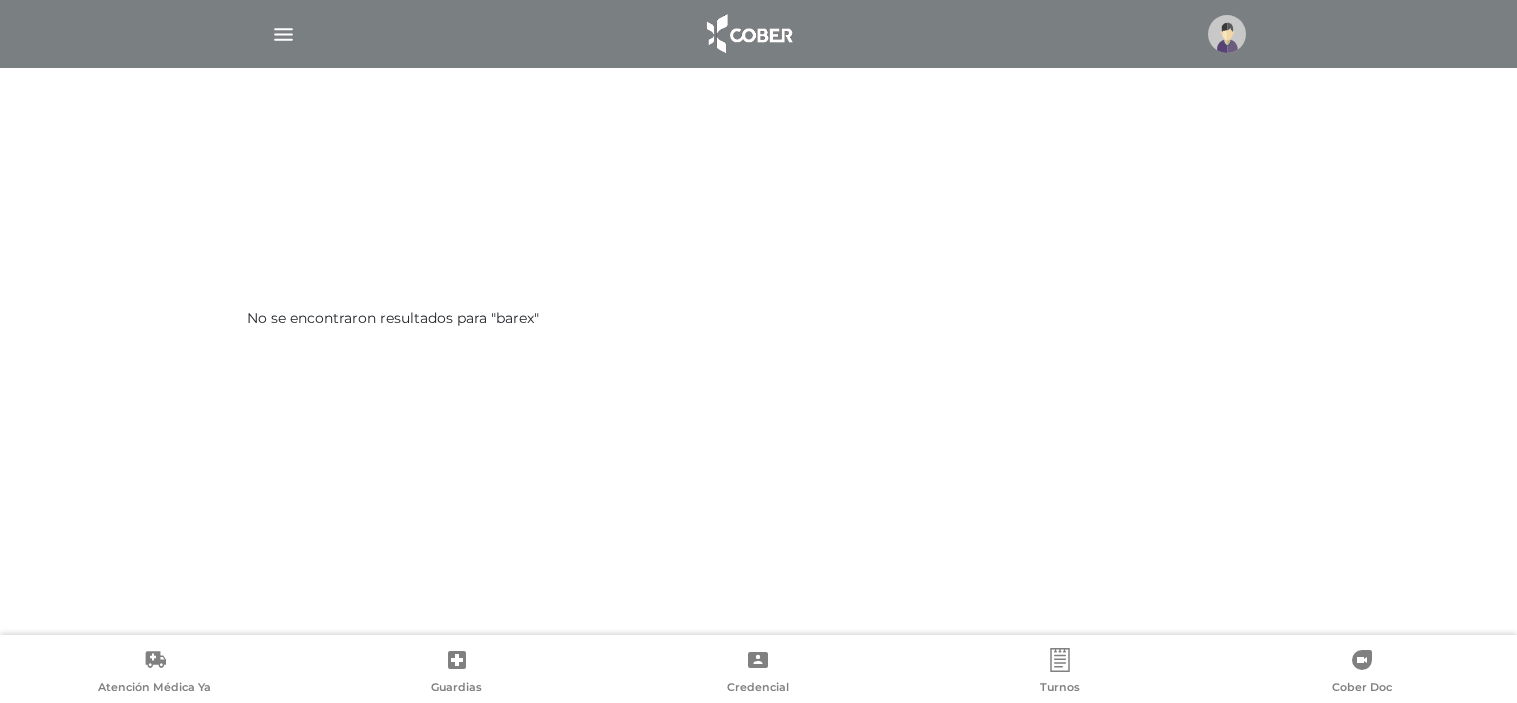 scroll, scrollTop: 0, scrollLeft: 0, axis: both 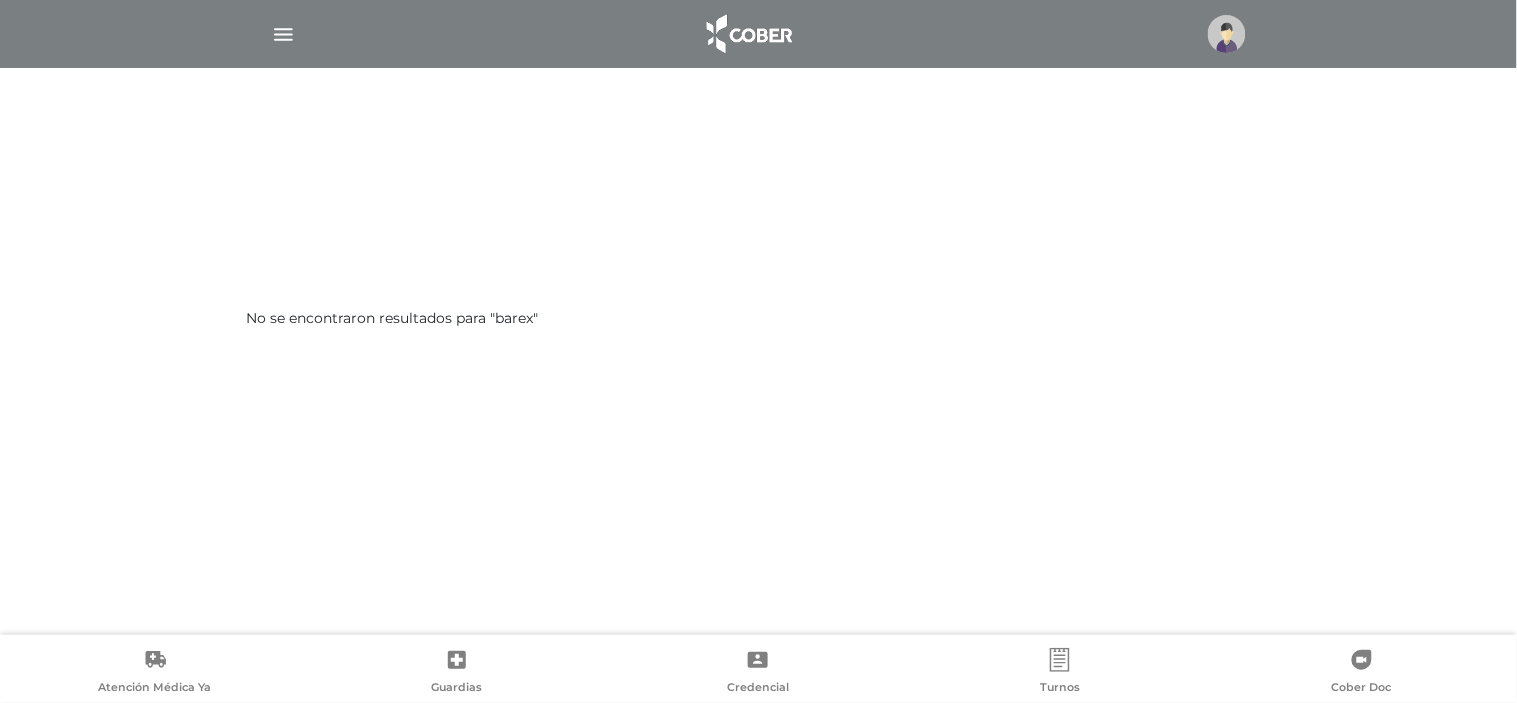 click at bounding box center (283, 34) 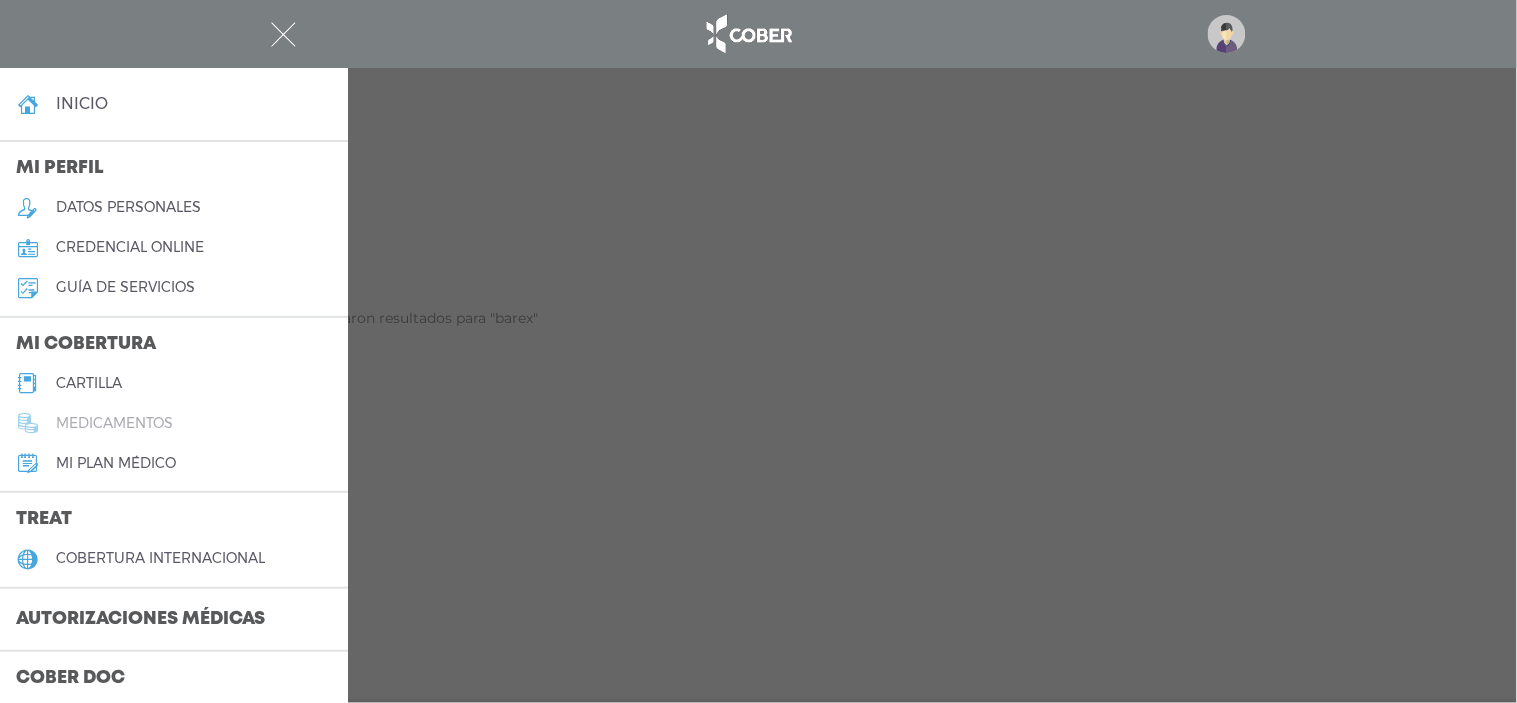 click on "medicamentos" at bounding box center (114, 423) 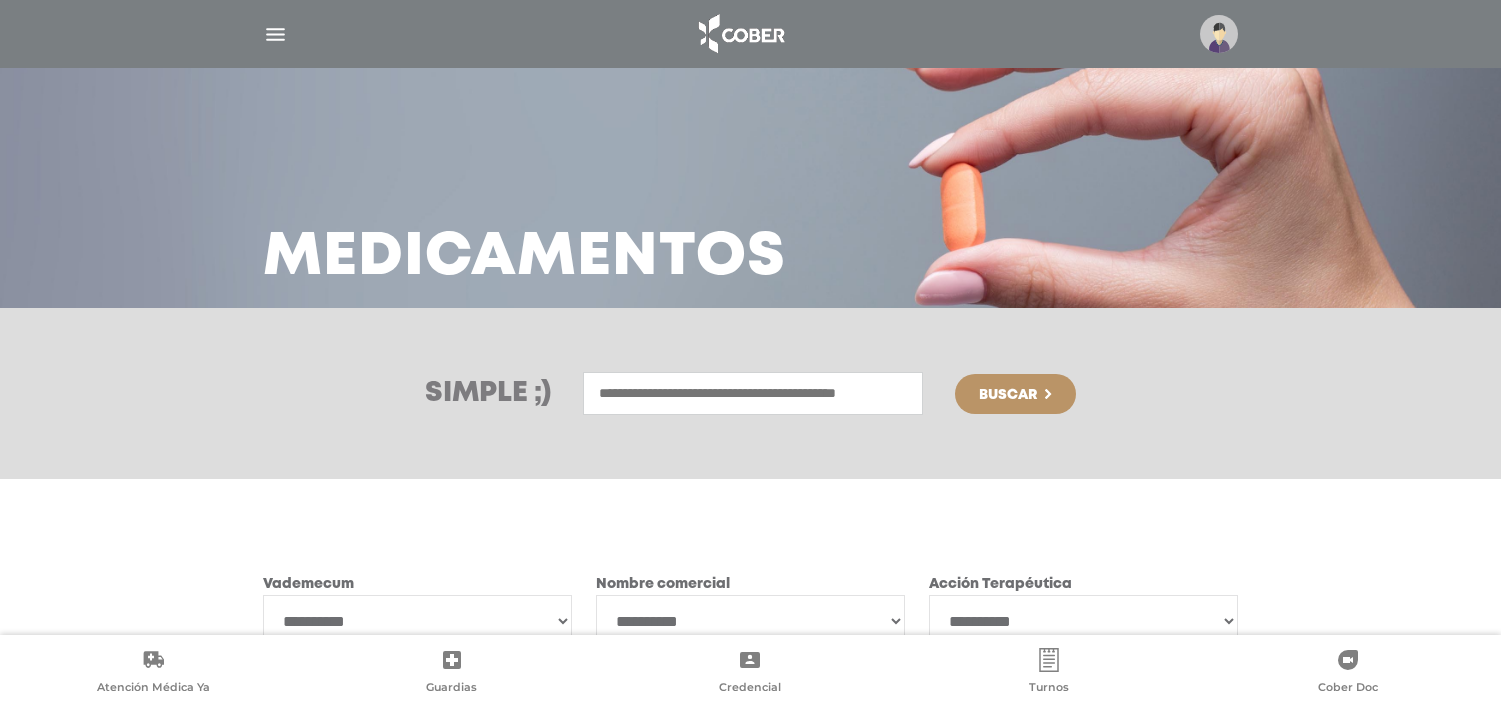 scroll, scrollTop: 0, scrollLeft: 0, axis: both 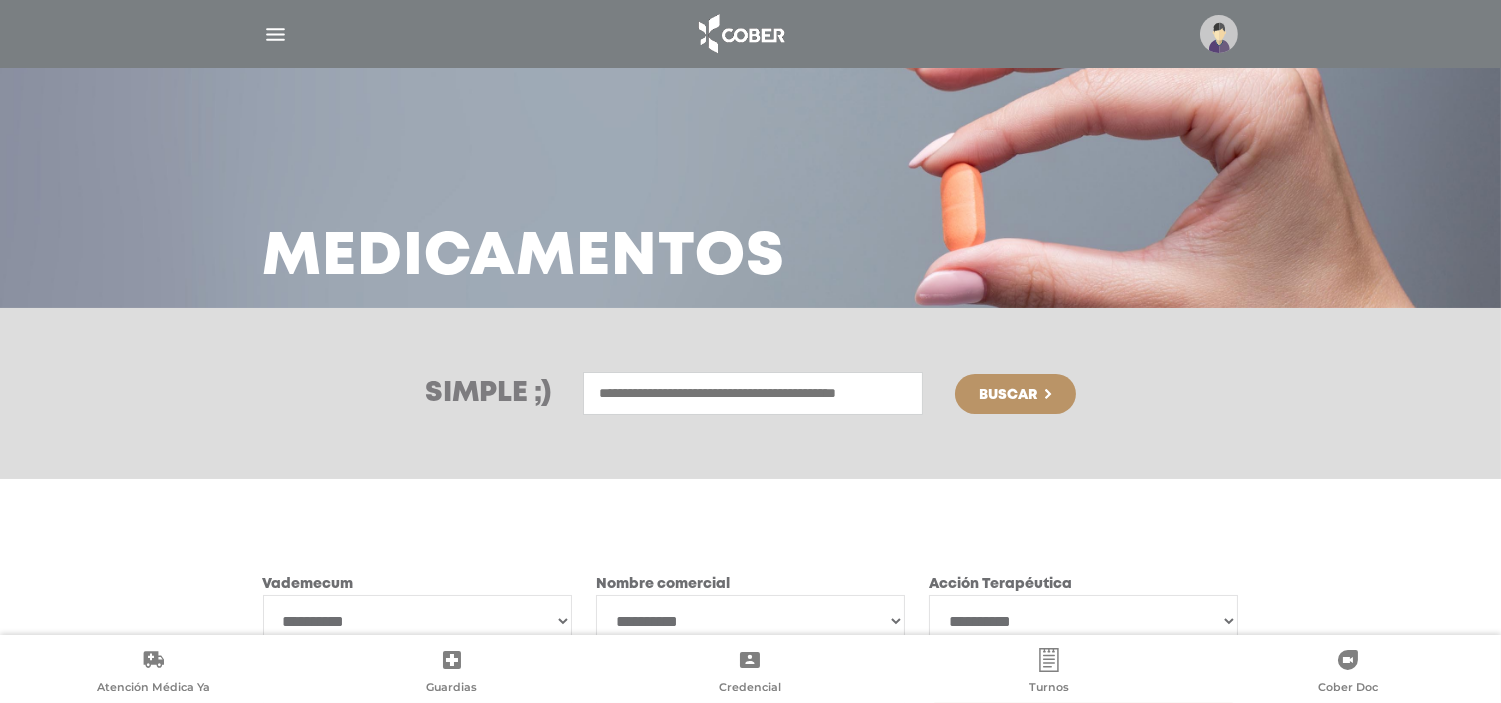 click at bounding box center (753, 393) 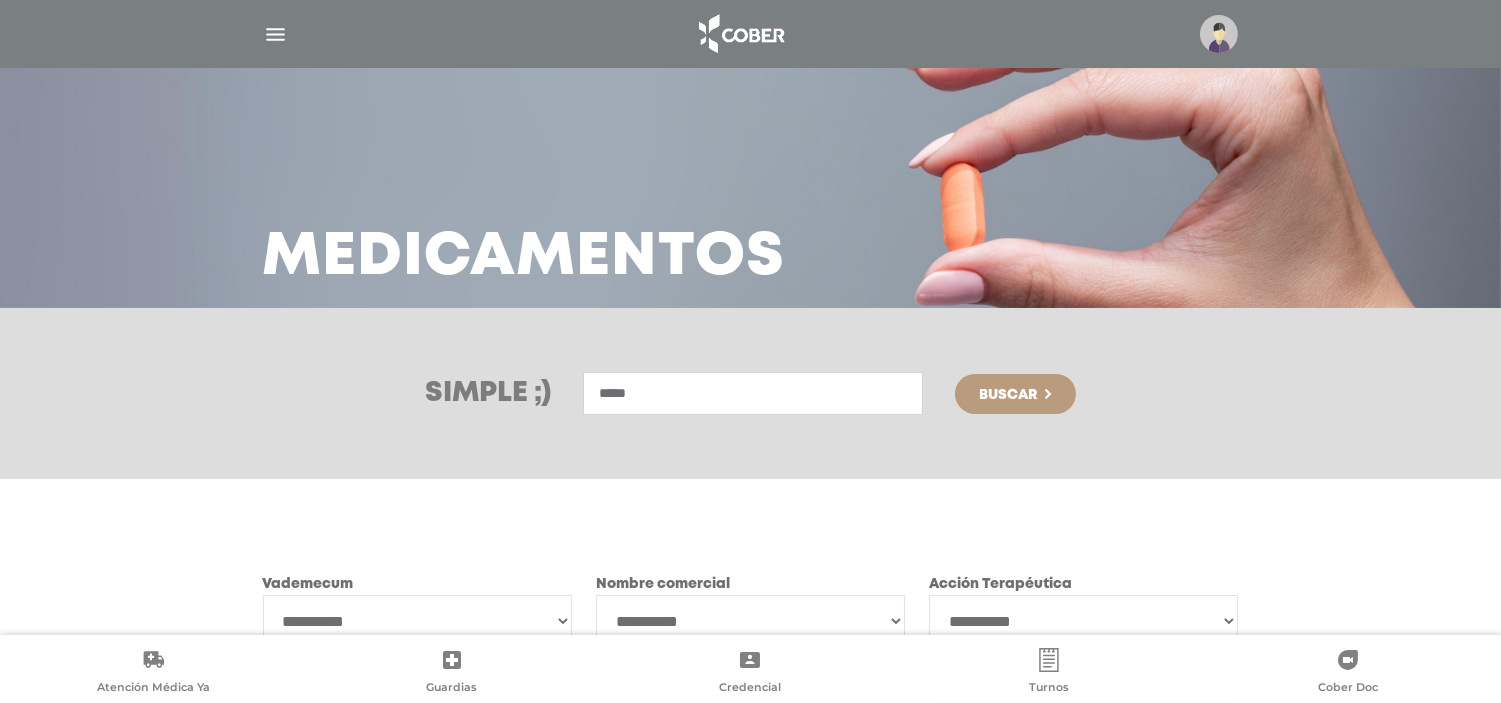 type on "*****" 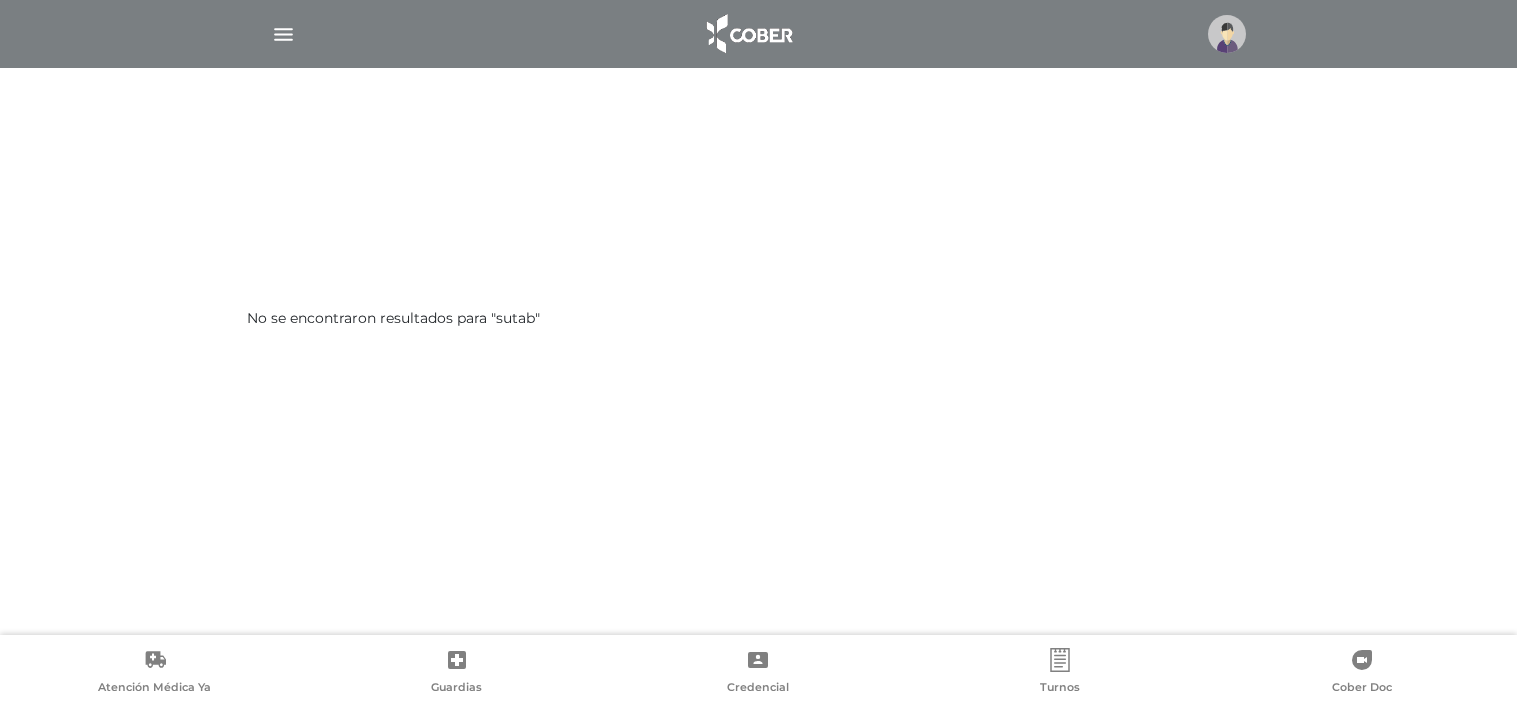 scroll, scrollTop: 0, scrollLeft: 0, axis: both 